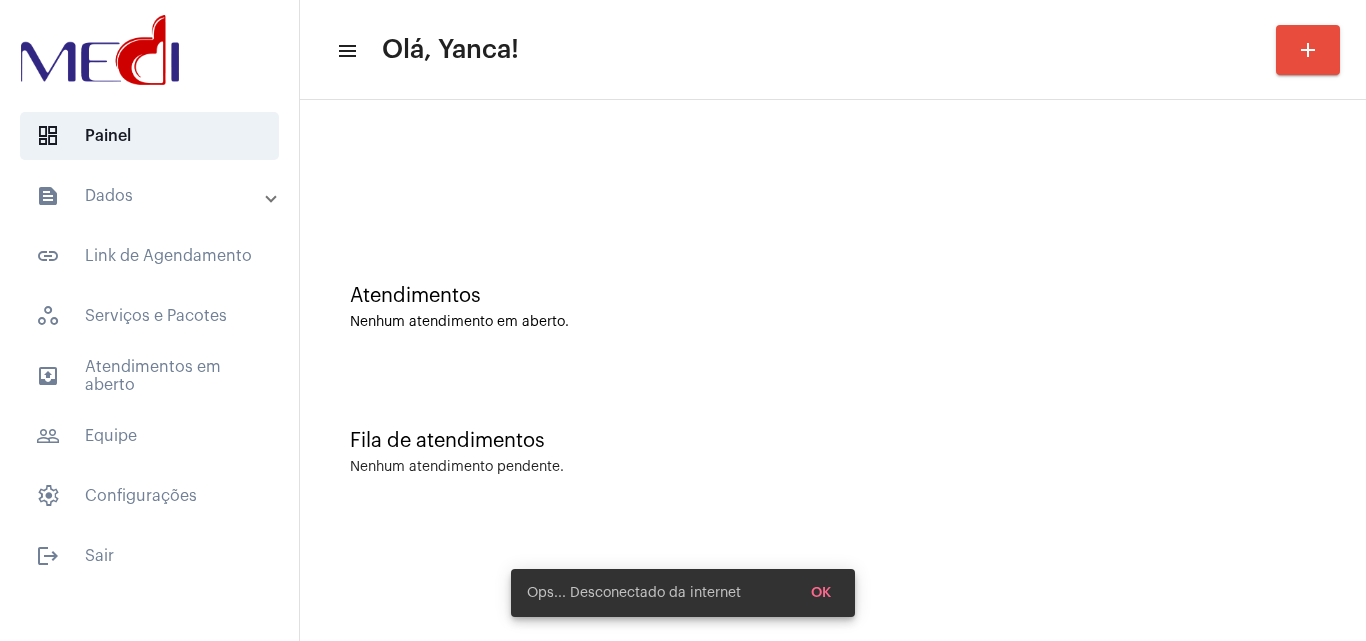 scroll, scrollTop: 0, scrollLeft: 0, axis: both 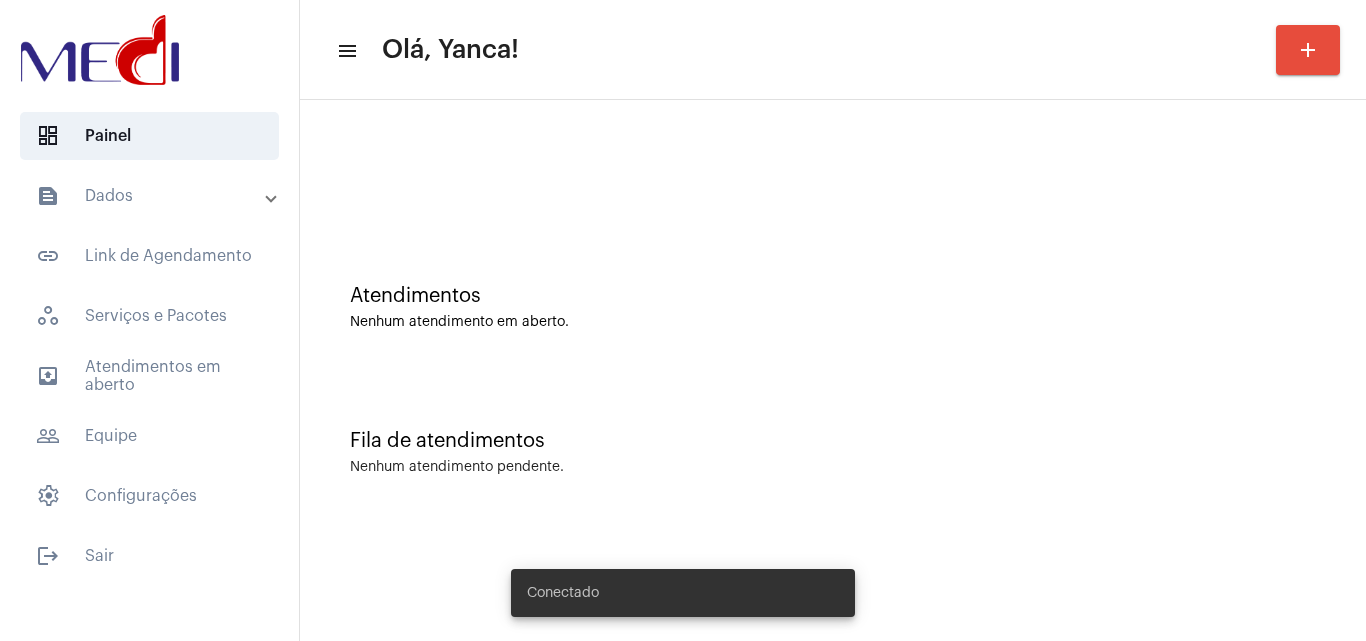 click on "text_snippet_outlined  Dados" at bounding box center (151, 196) 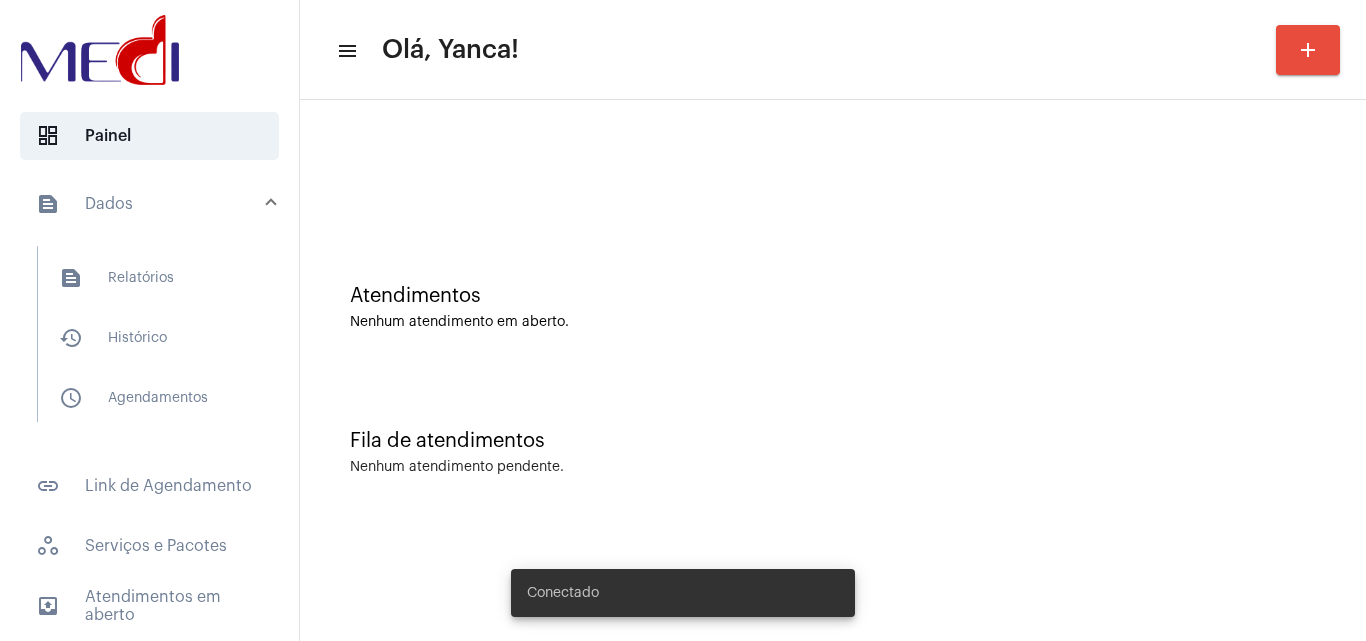 click on "text_snippet_outlined  Relatórios  history_outlined  Histórico  schedule_outlined  Agendamentos" at bounding box center [163, 334] 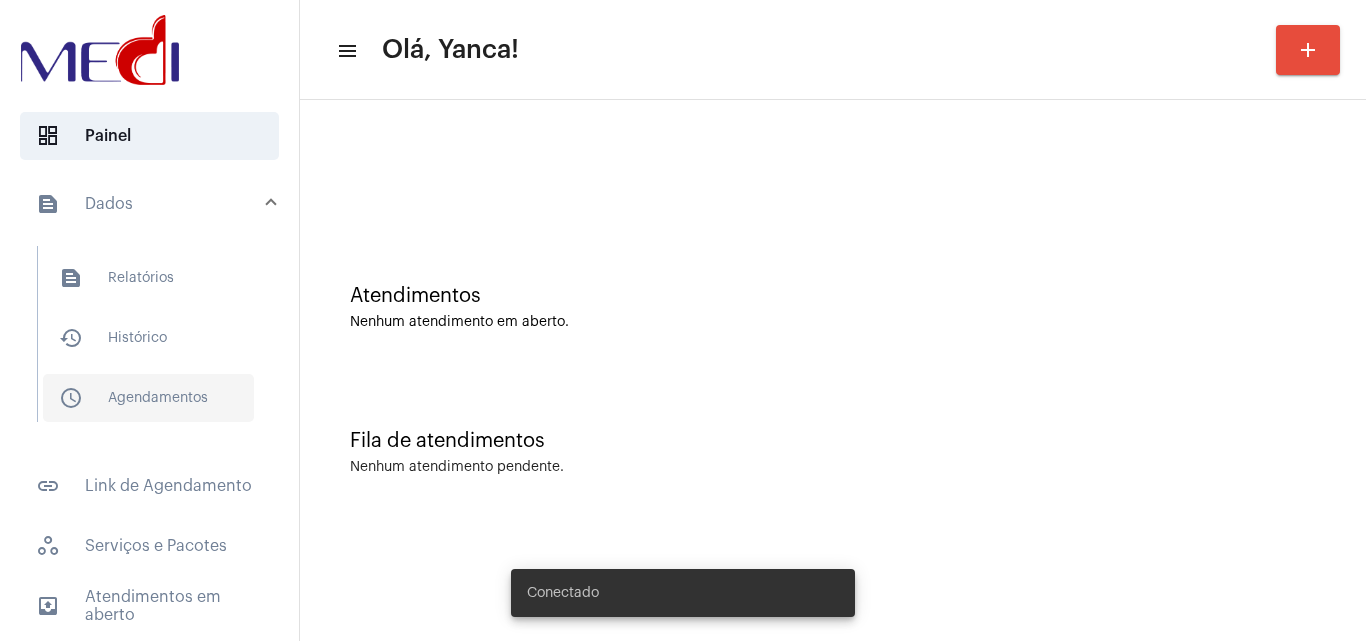 click on "schedule_outlined  Agendamentos" at bounding box center [148, 398] 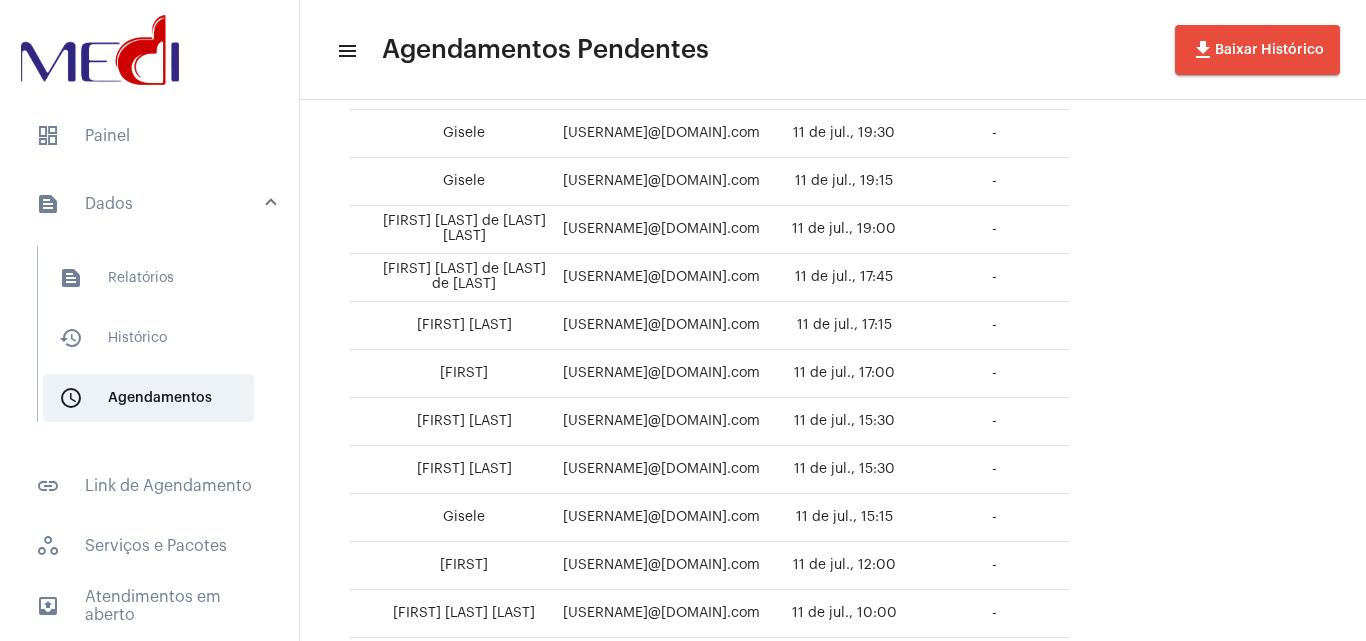 scroll, scrollTop: 299, scrollLeft: 0, axis: vertical 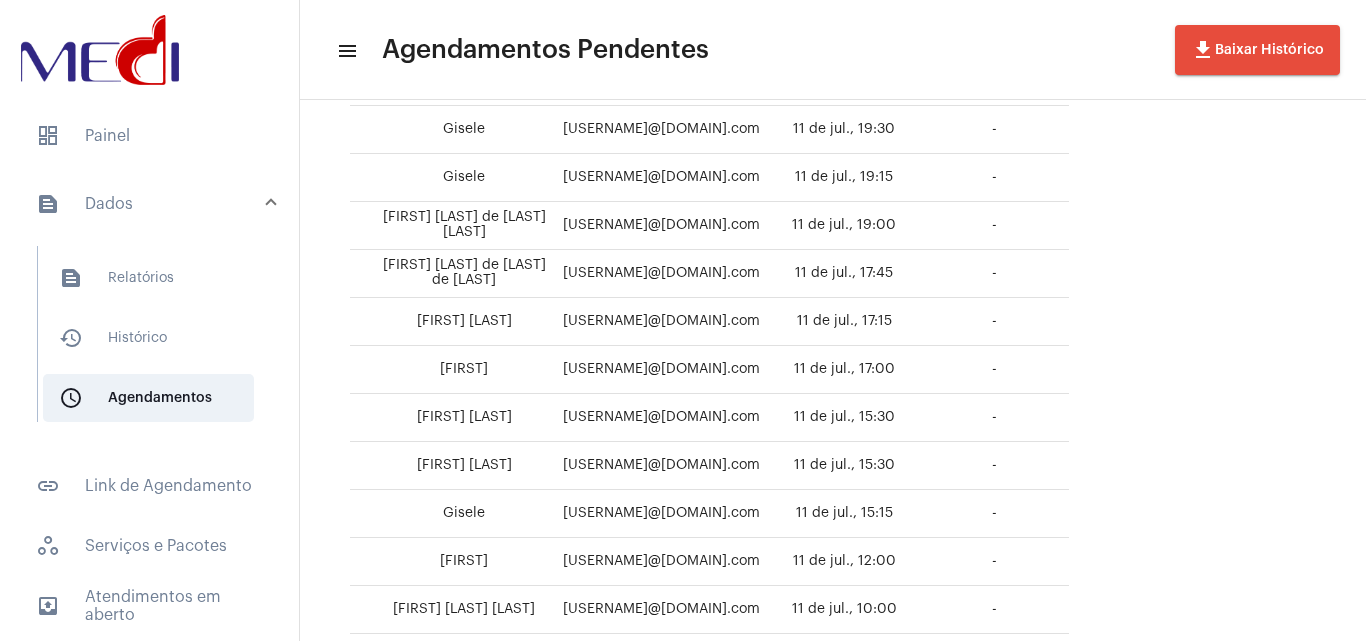 click on "[FIRST] [LAST]" 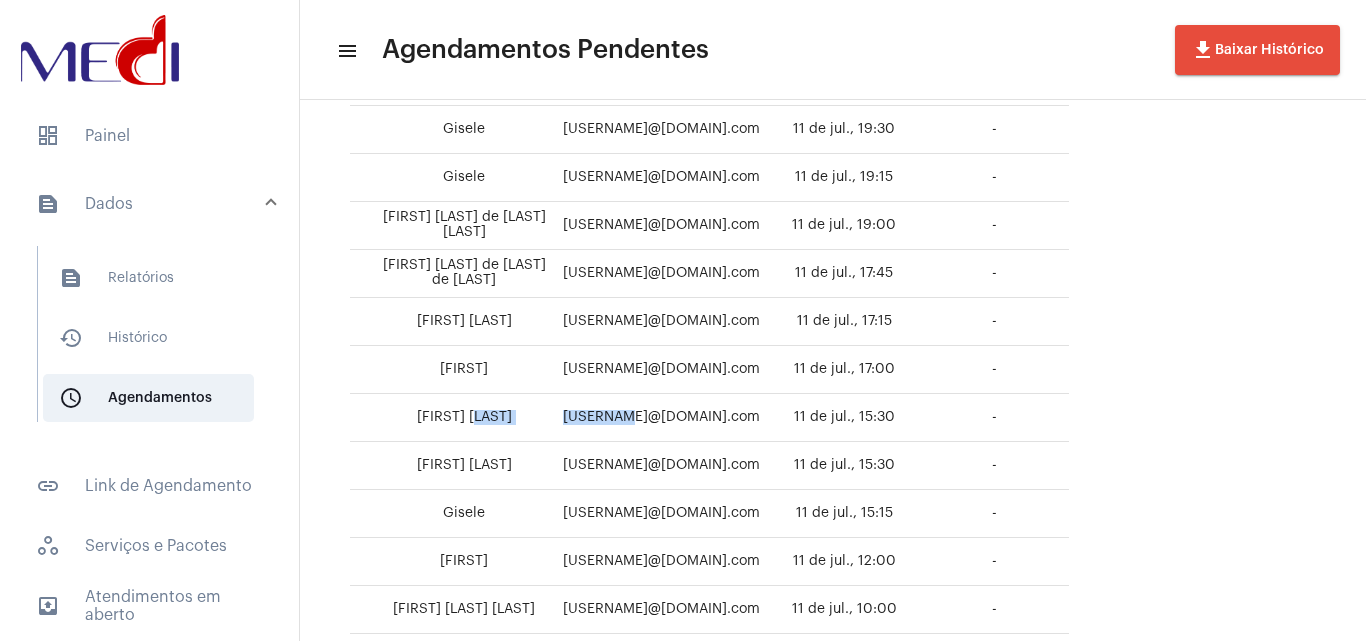 drag, startPoint x: 480, startPoint y: 413, endPoint x: 631, endPoint y: 410, distance: 151.0298 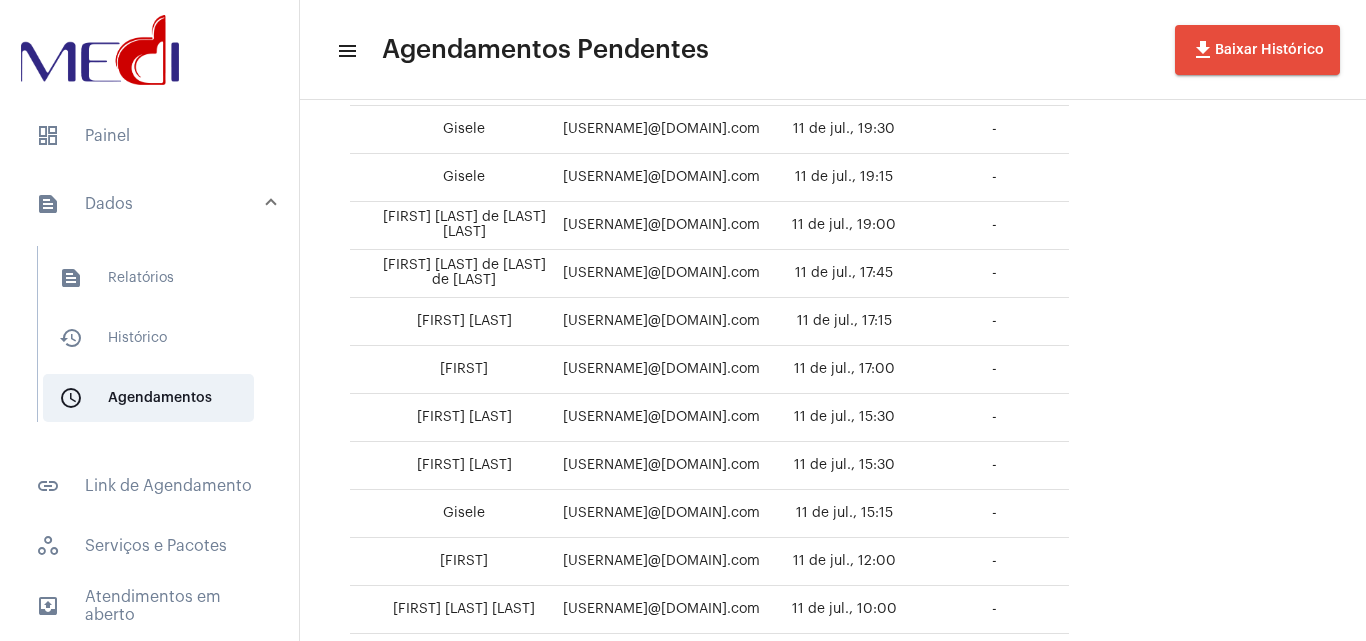 click on "[USERNAME]@[DOMAIN].com" 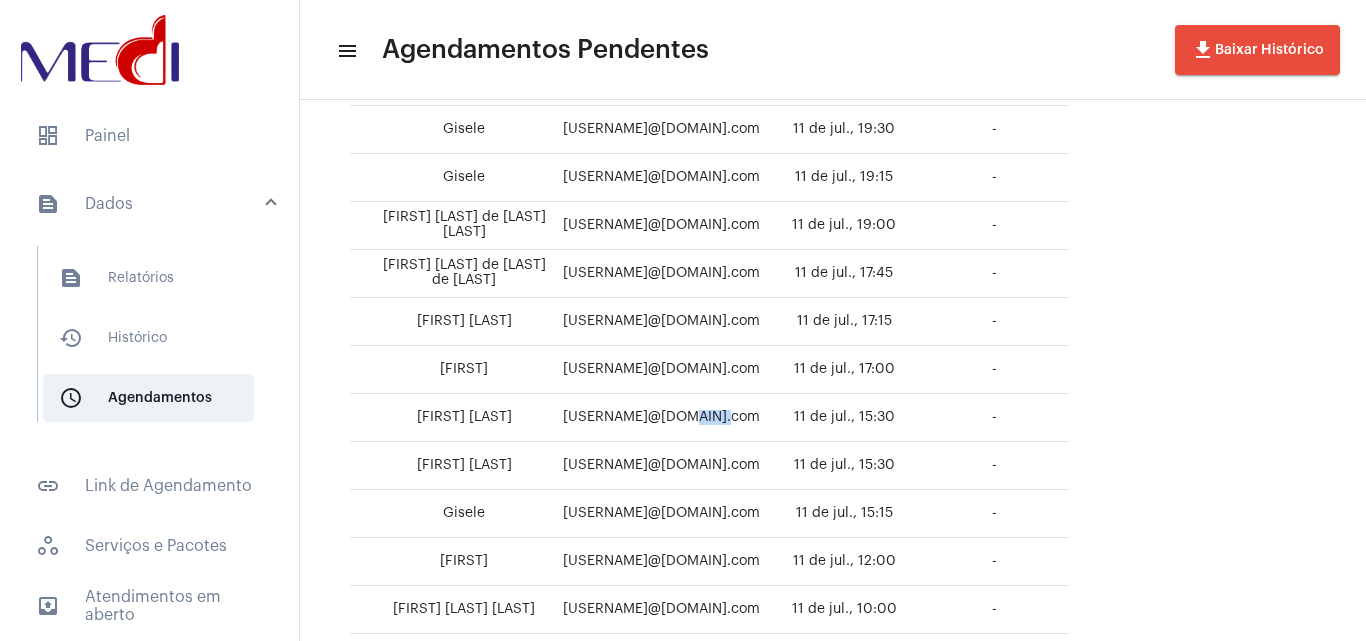 click on "[USERNAME]@[DOMAIN].com" 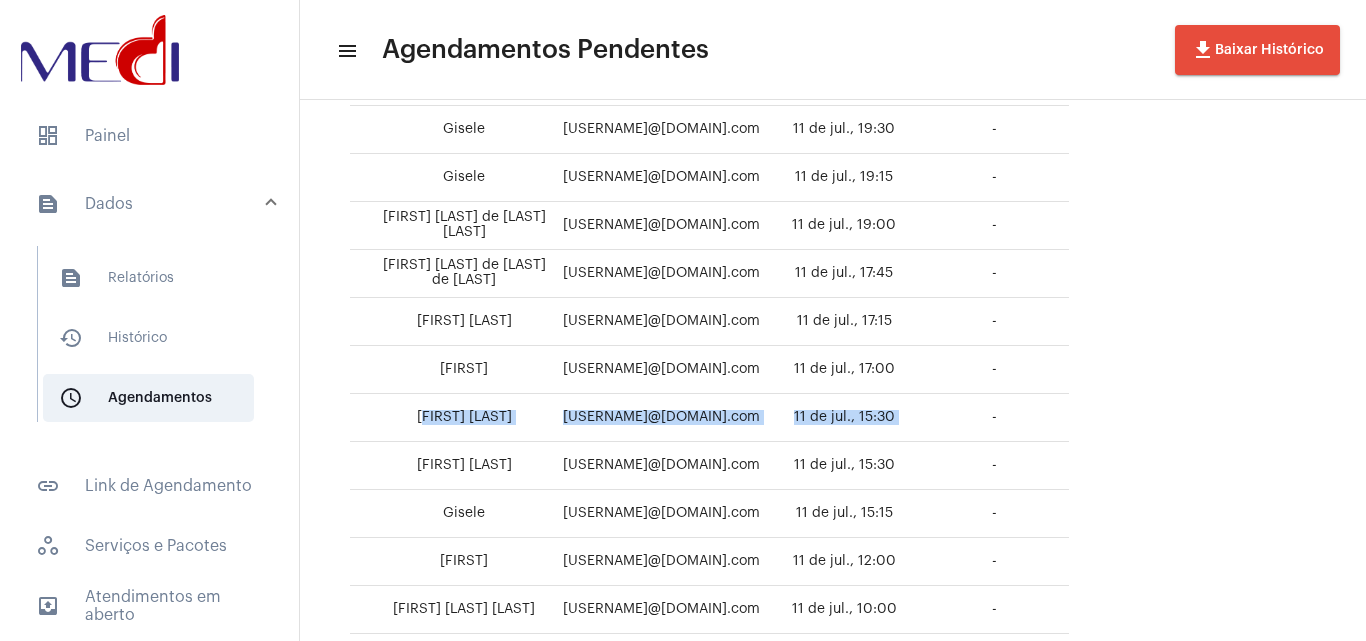 drag, startPoint x: 942, startPoint y: 412, endPoint x: 418, endPoint y: 425, distance: 524.16125 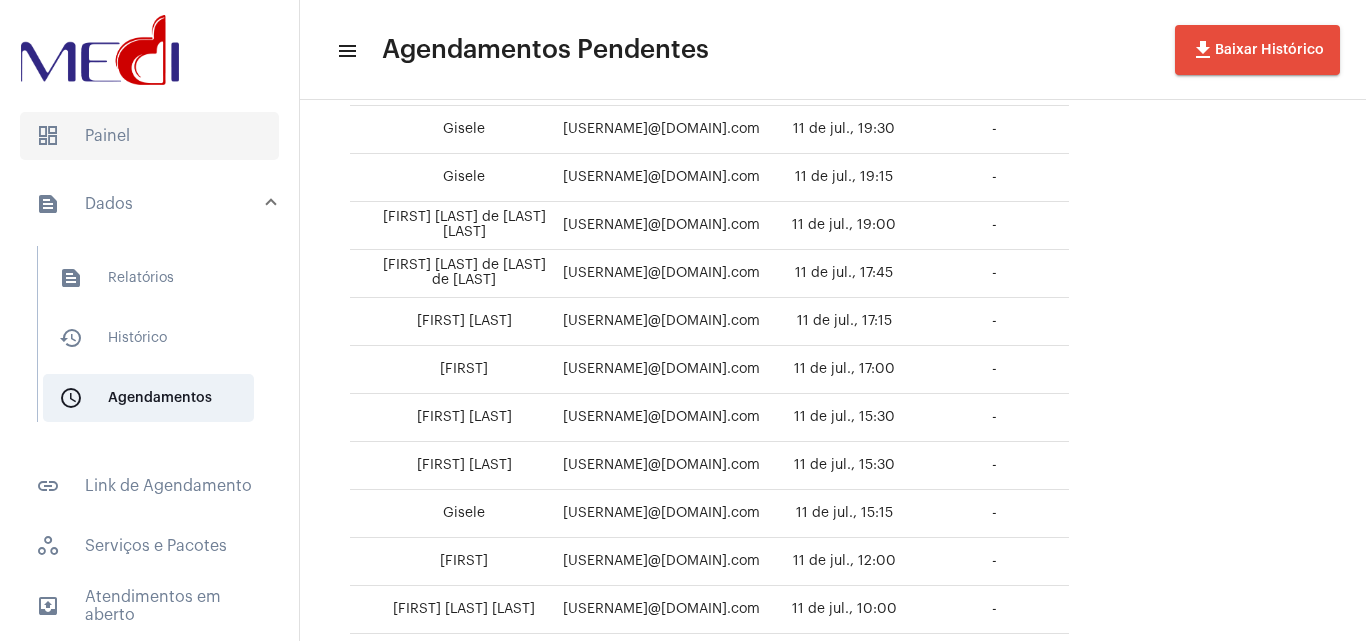 click on "dashboard   Painel" 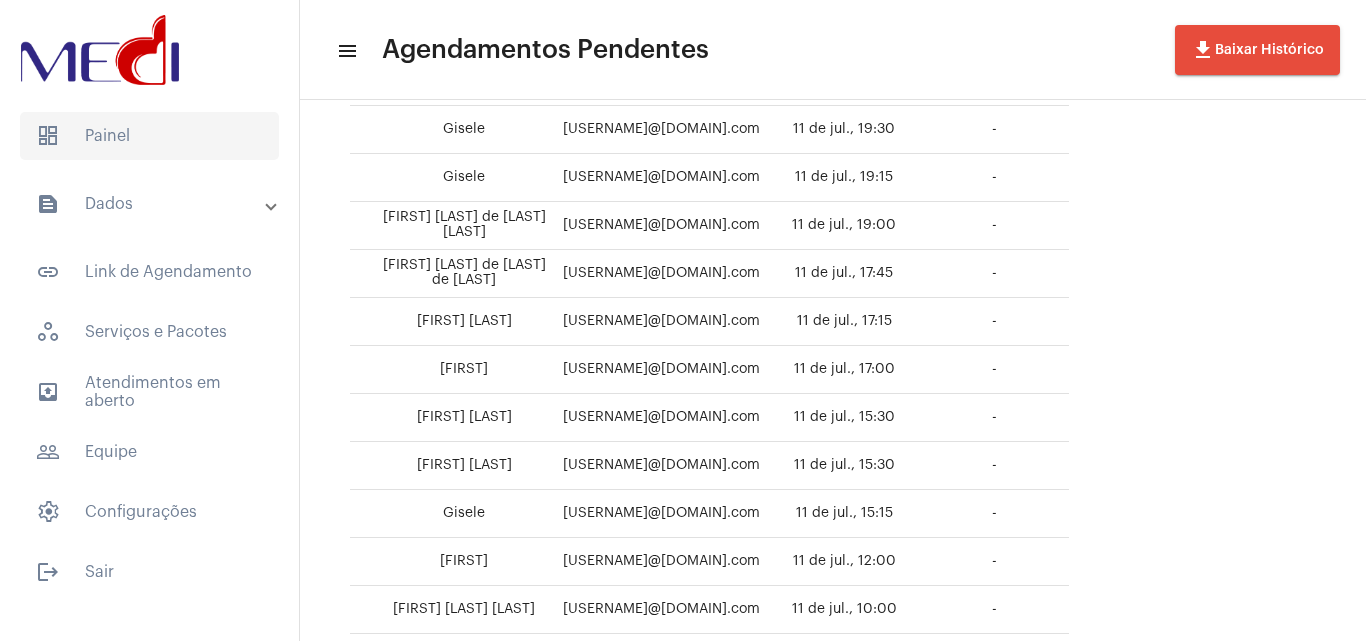 scroll, scrollTop: 0, scrollLeft: 0, axis: both 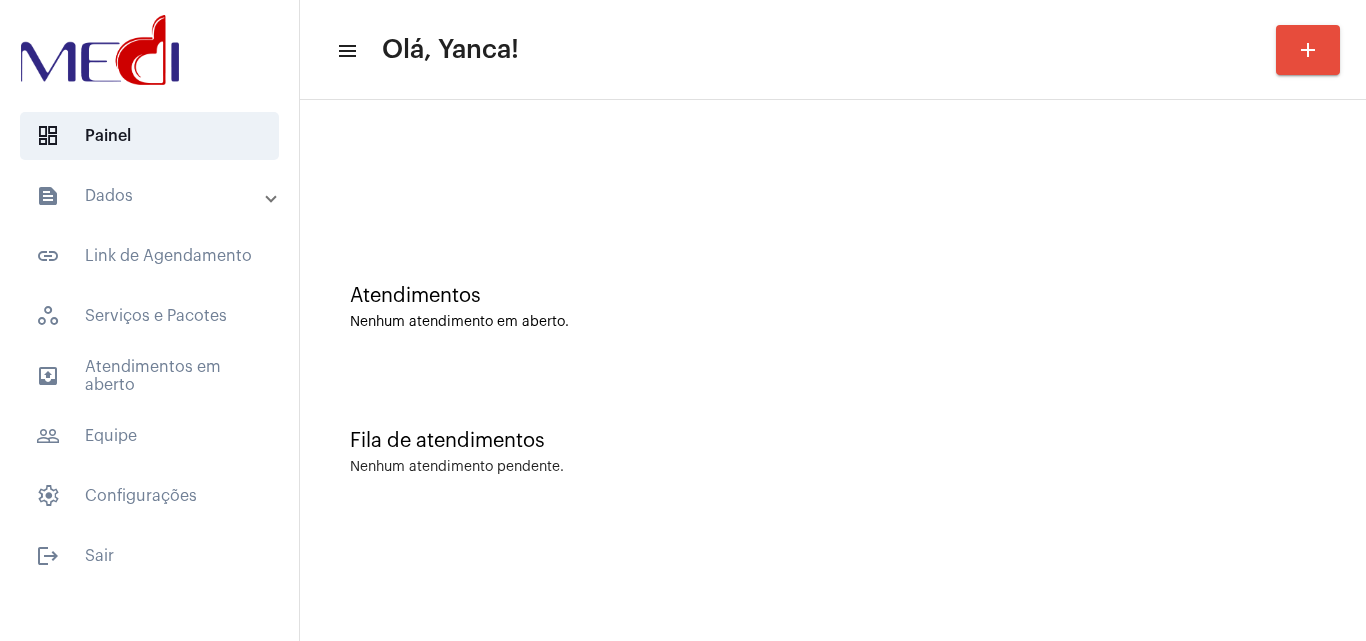 click on "add" 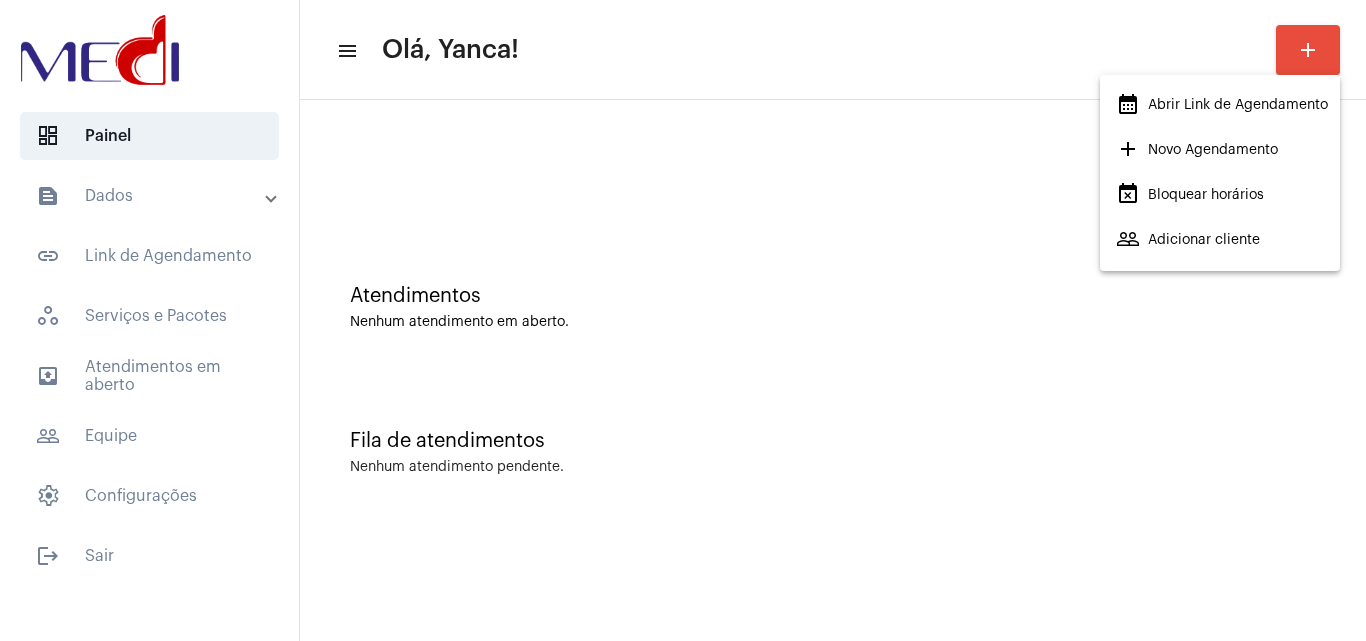 click on "add Novo Agendamento" at bounding box center [1197, 150] 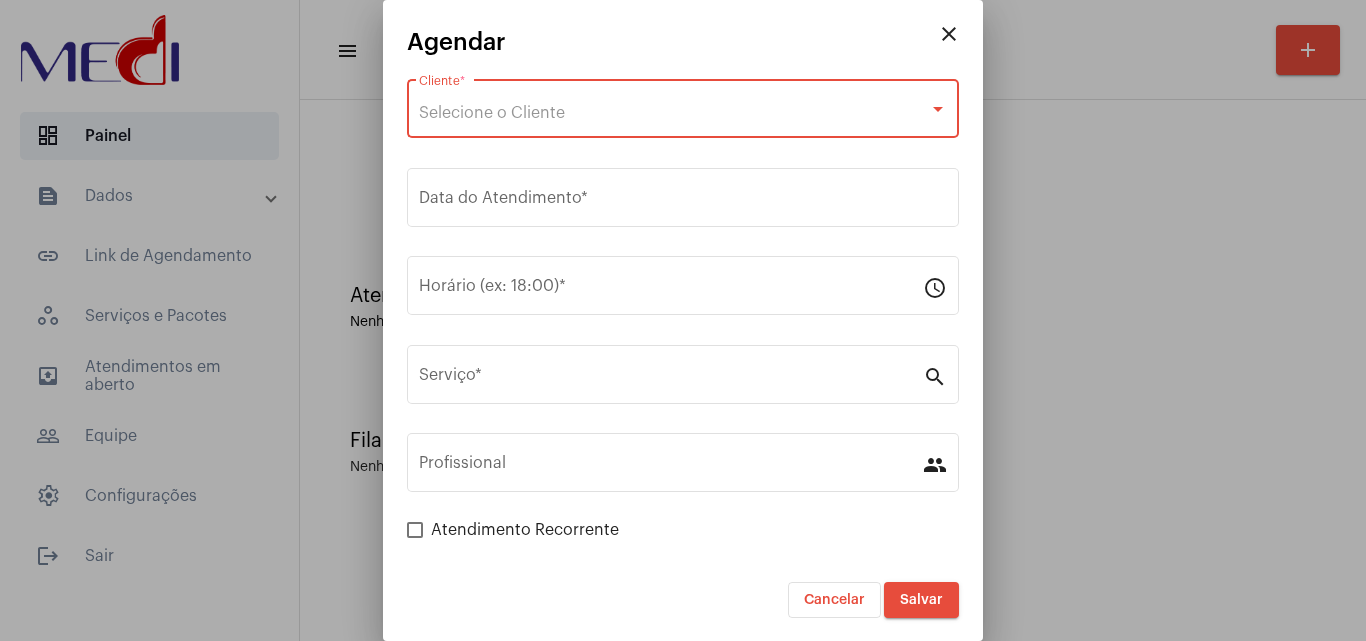 click on "Selecione o Cliente" at bounding box center (674, 113) 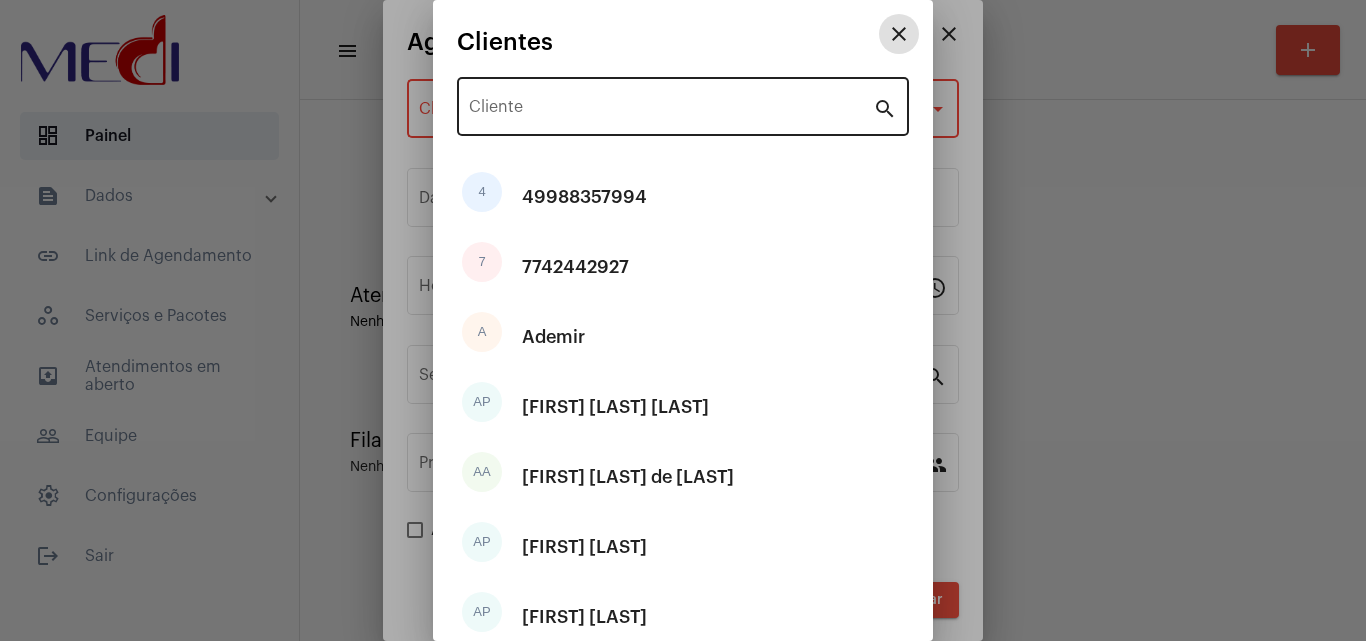 type 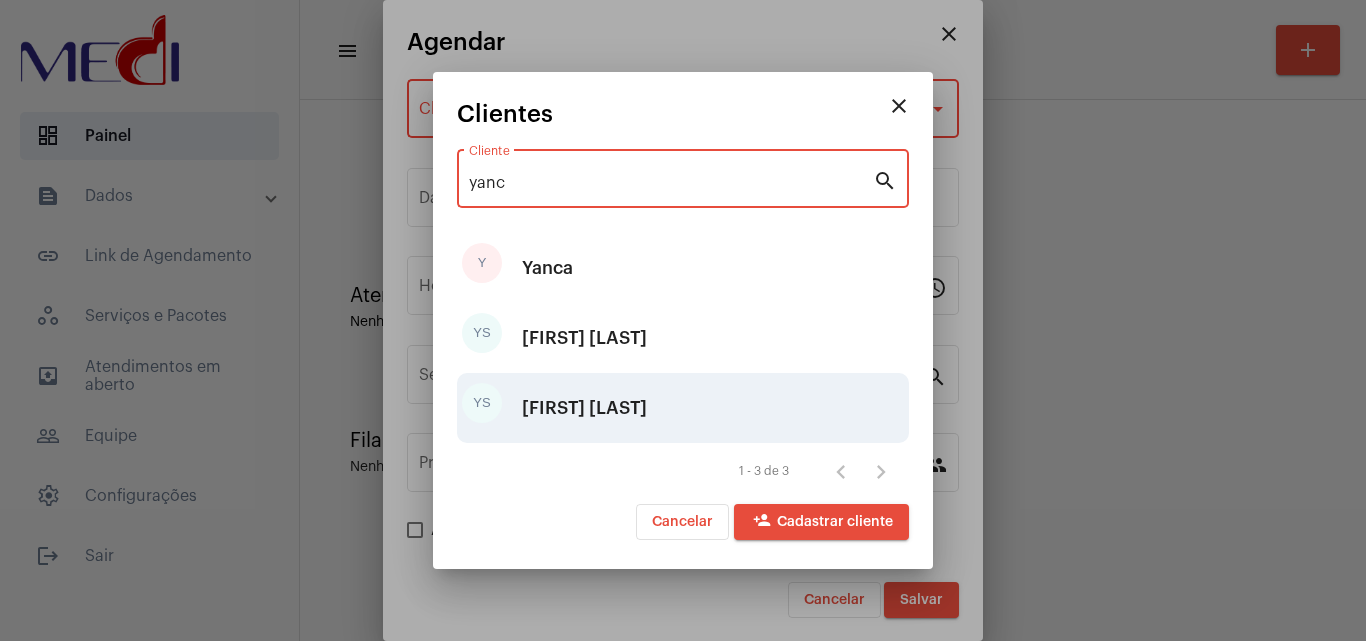 type on "yanc" 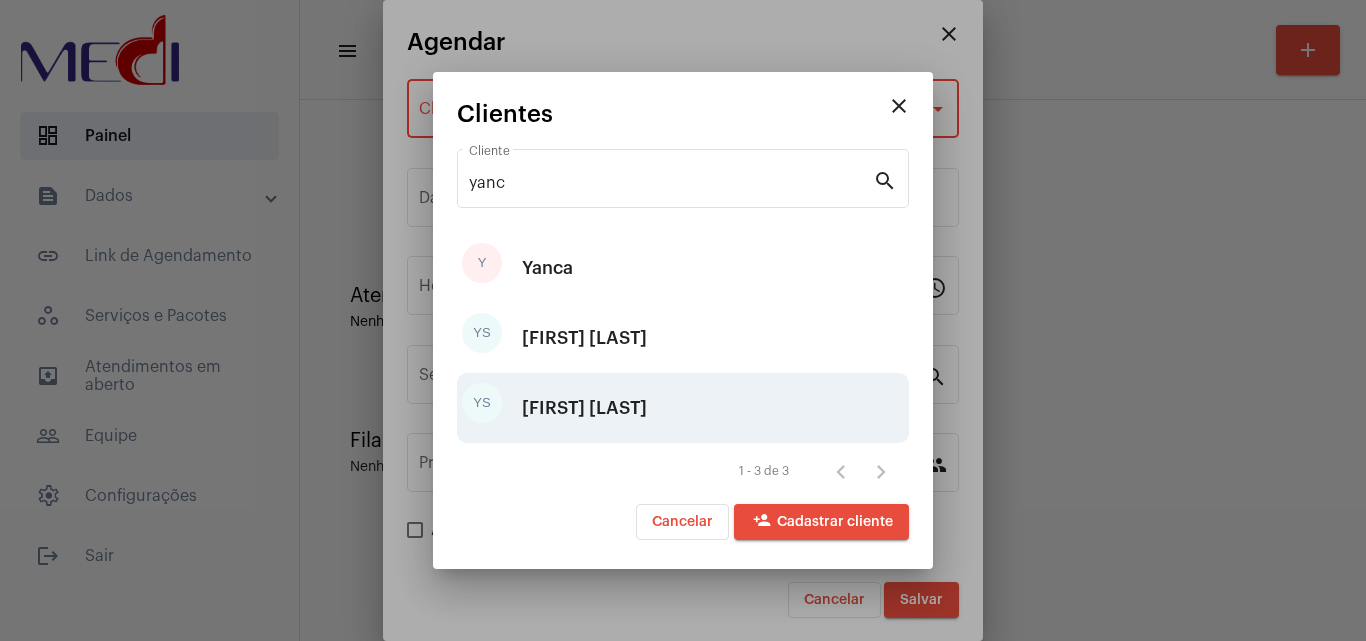 click on "[FIRST] [LAST]" at bounding box center (584, 408) 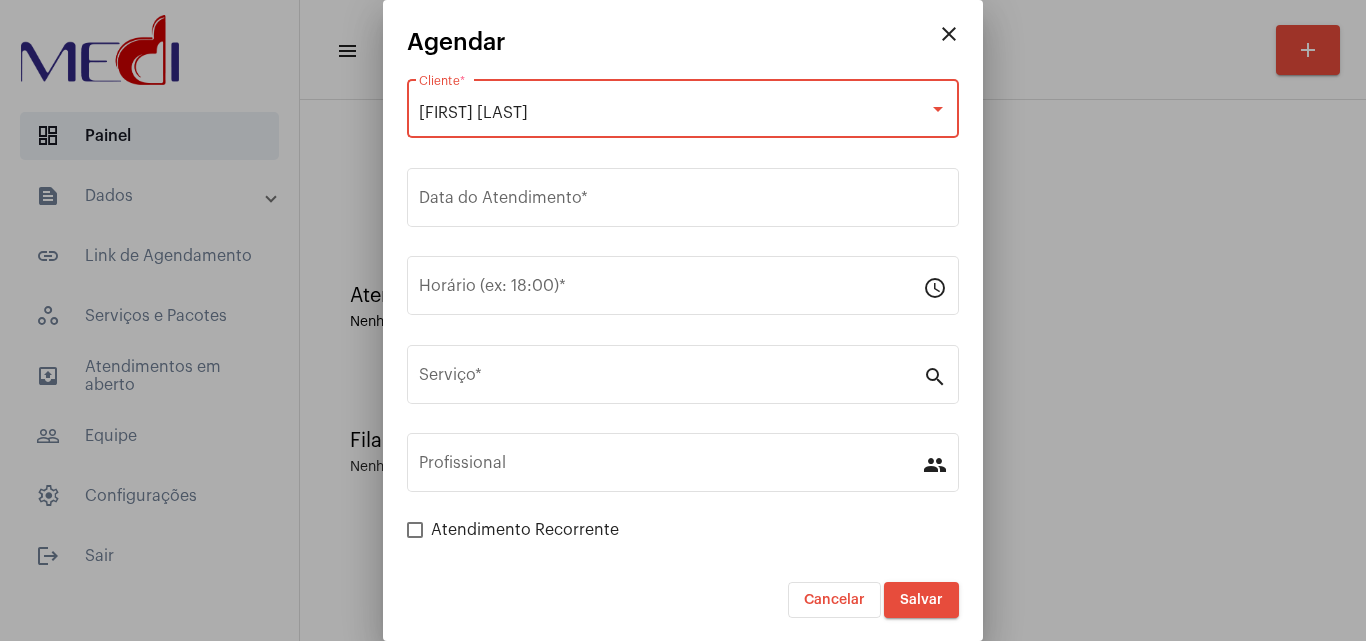 click on "Cancelar" at bounding box center (834, 600) 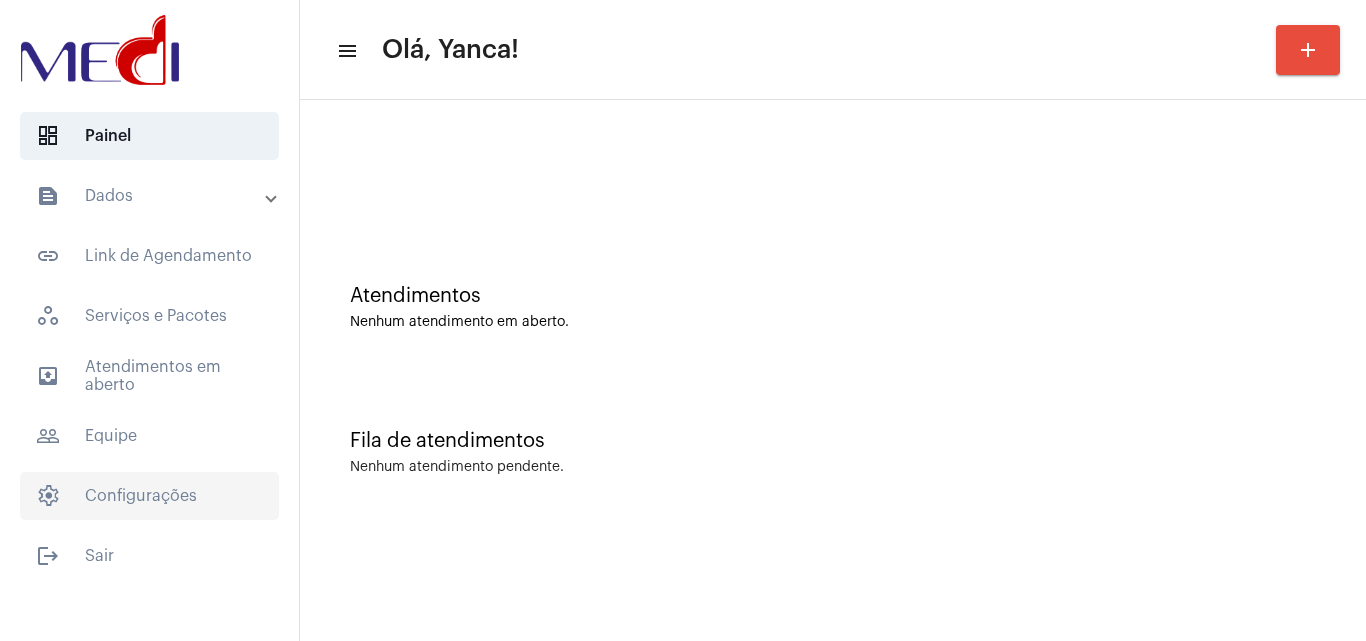 click on "settings   Configurações" 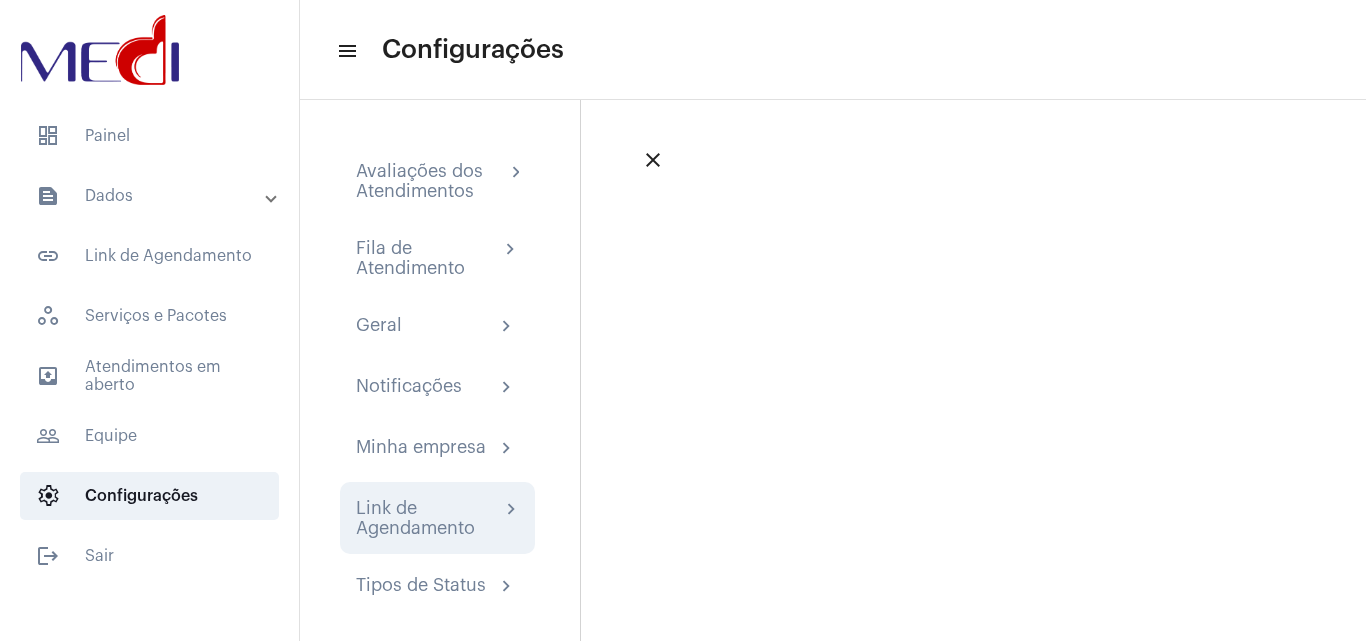 click on "Link de Agendamento" 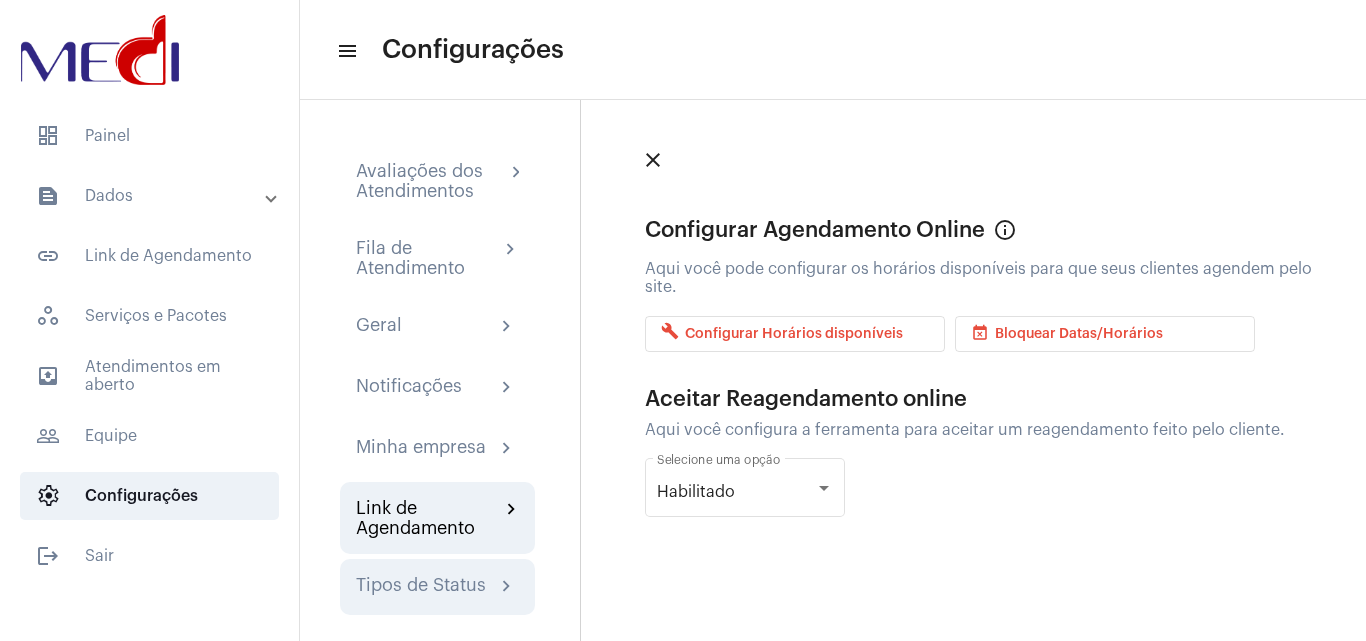 click on "Tipos de Status" 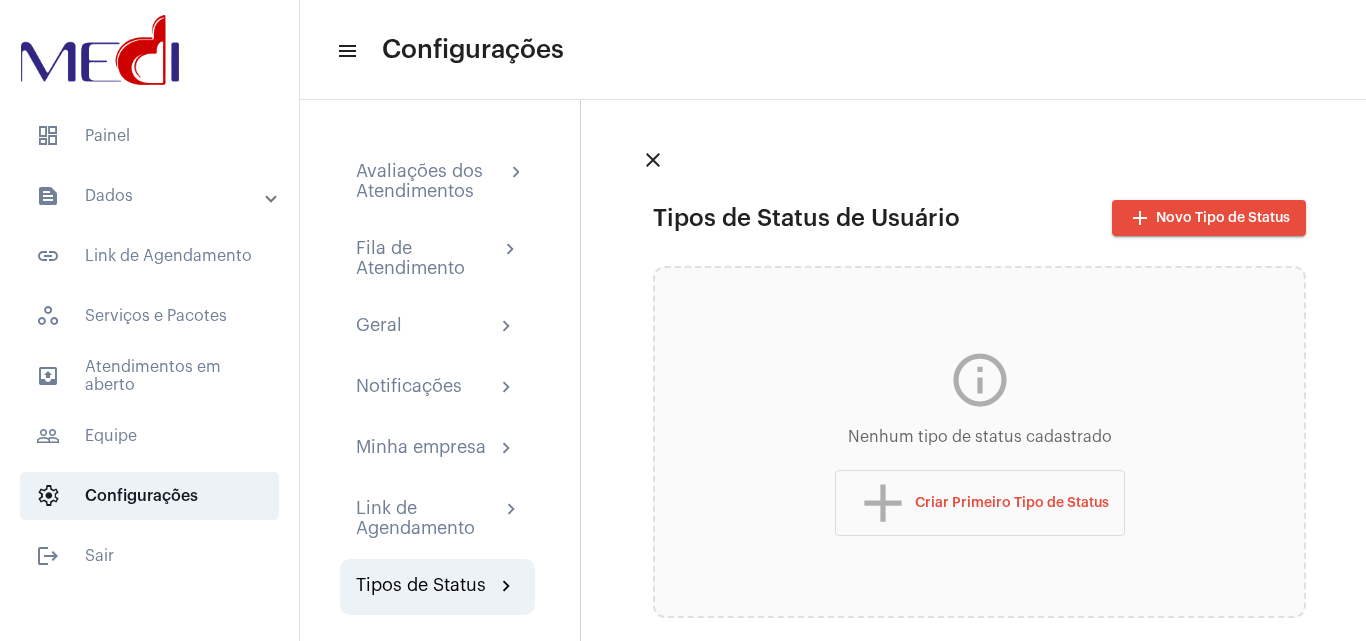scroll, scrollTop: 19, scrollLeft: 0, axis: vertical 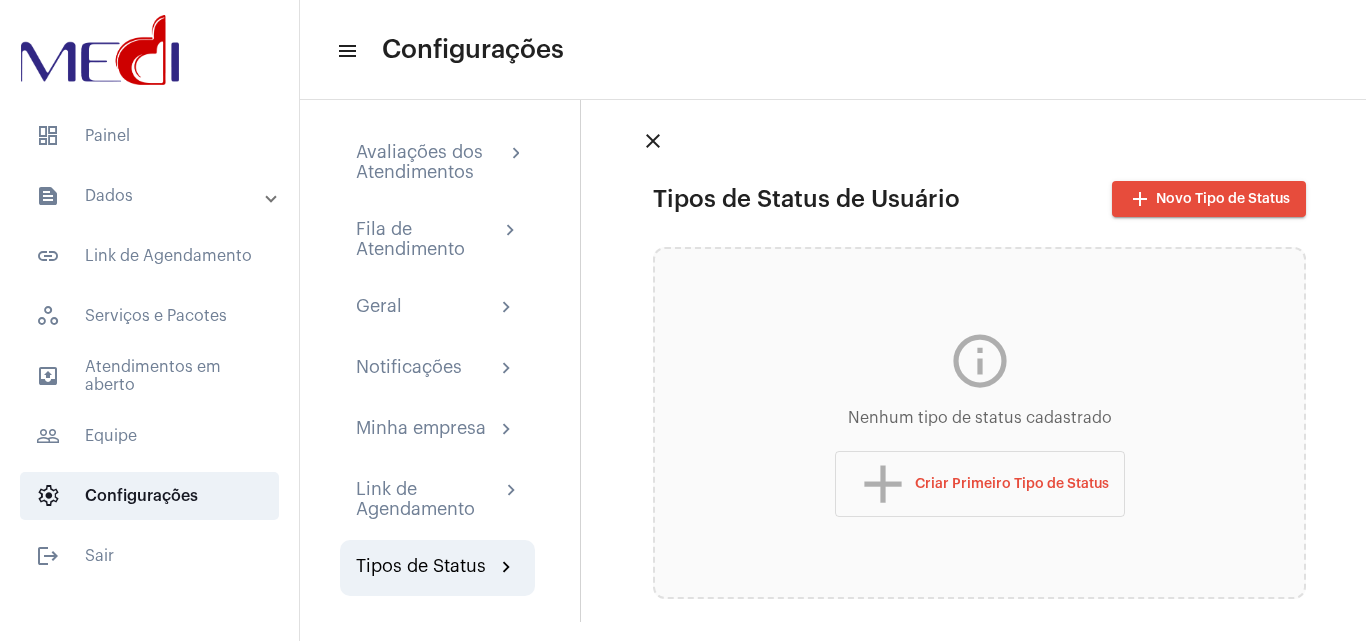 click on "add  Criar Primeiro Tipo de Status" 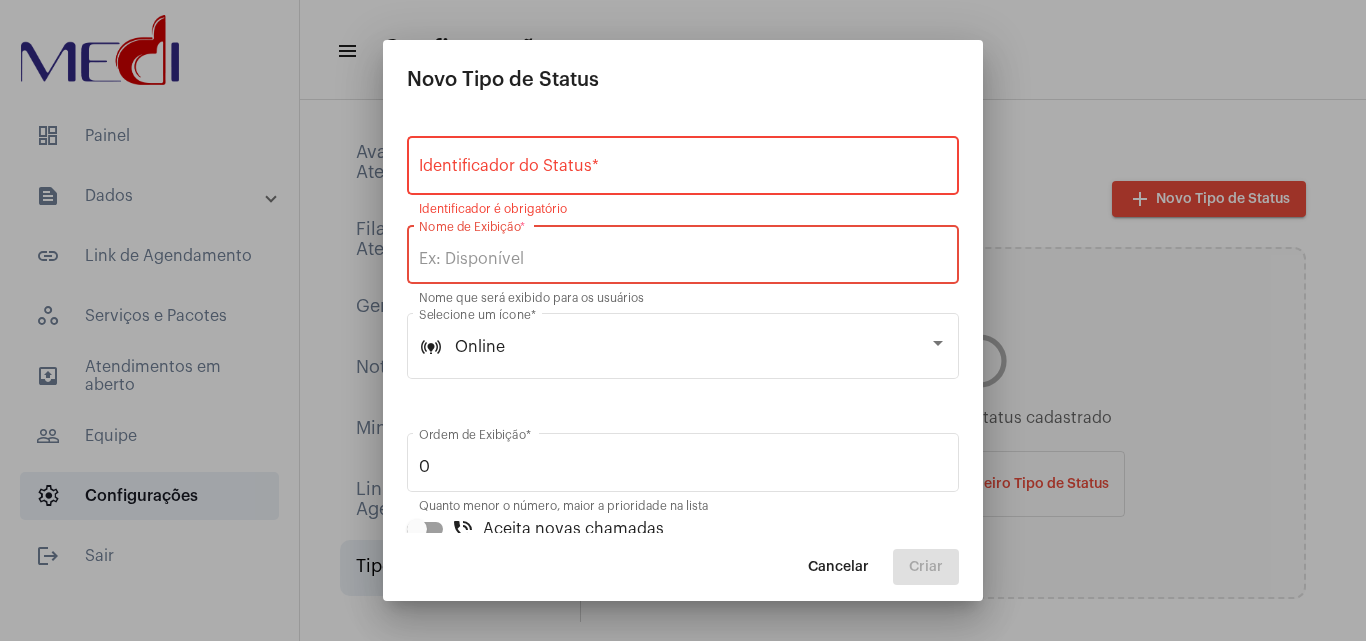 click on "Nome de Exibição  *" at bounding box center [683, 259] 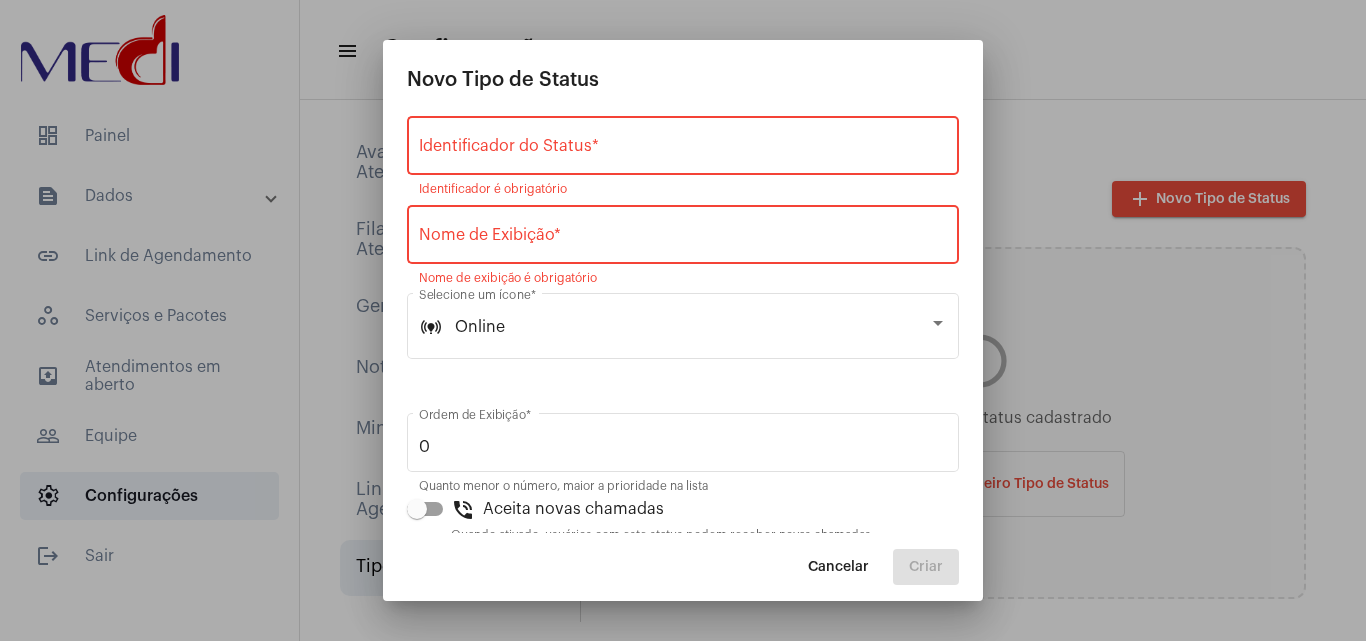 scroll, scrollTop: 0, scrollLeft: 0, axis: both 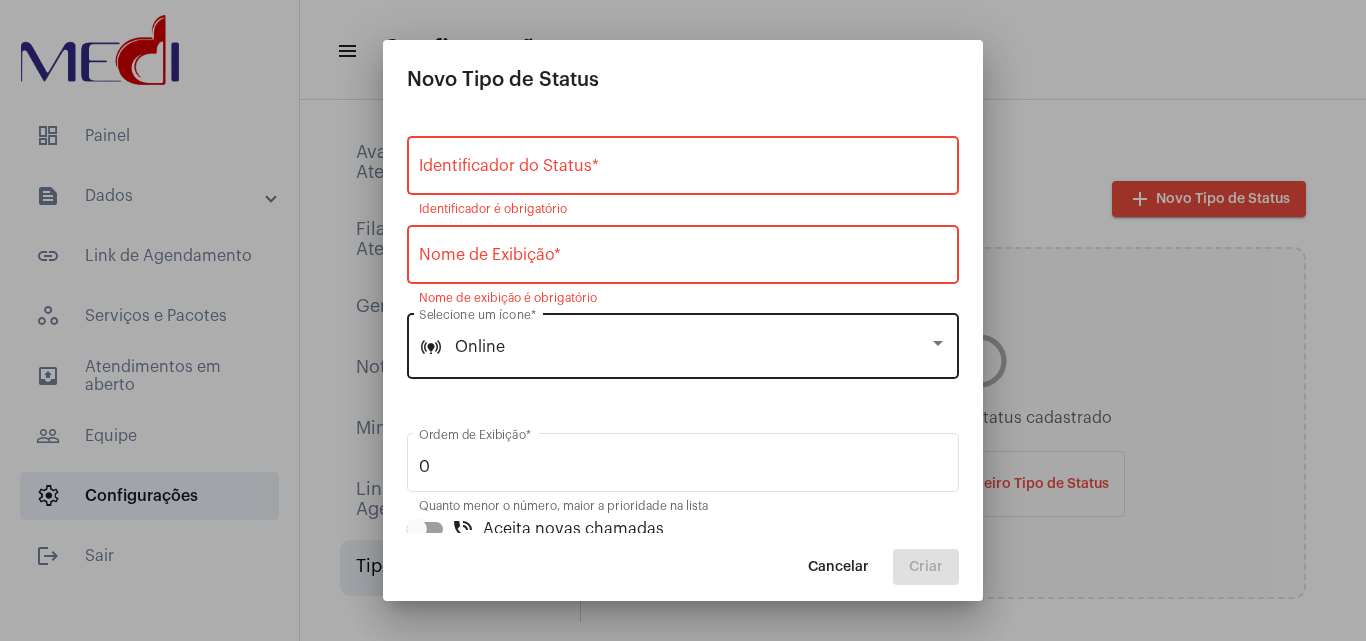 click on "online_prediction Online" at bounding box center (674, 347) 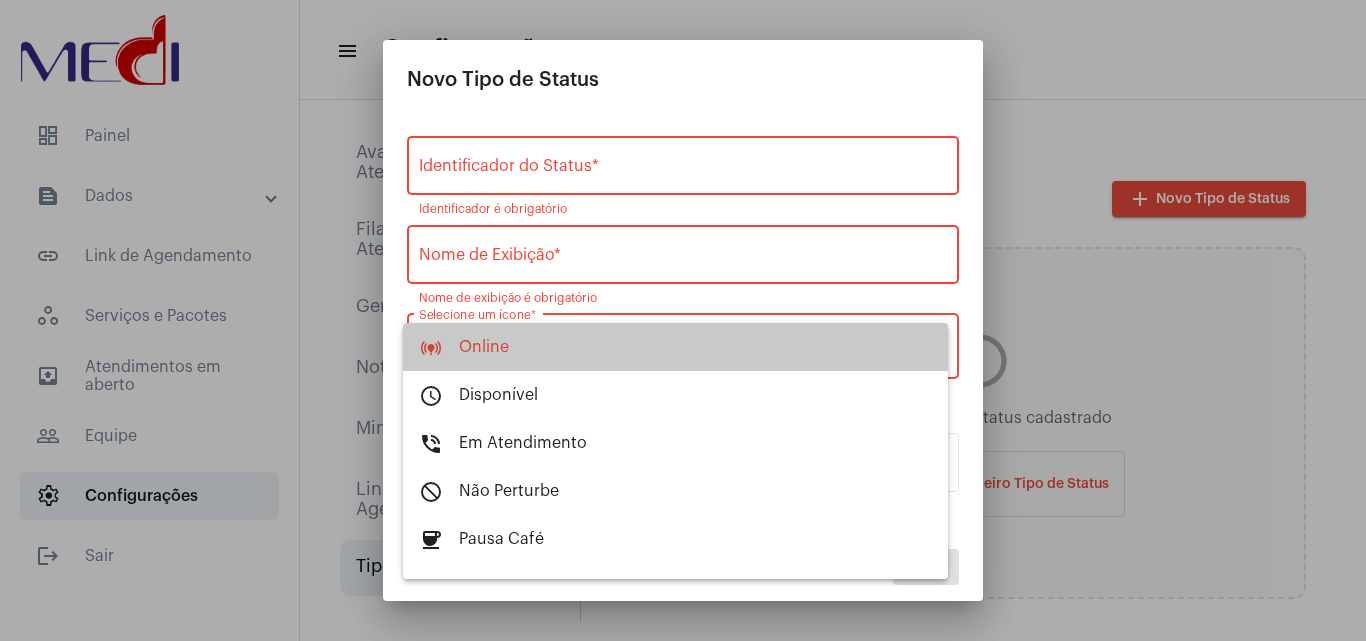 click on "online_prediction Online" at bounding box center [675, 347] 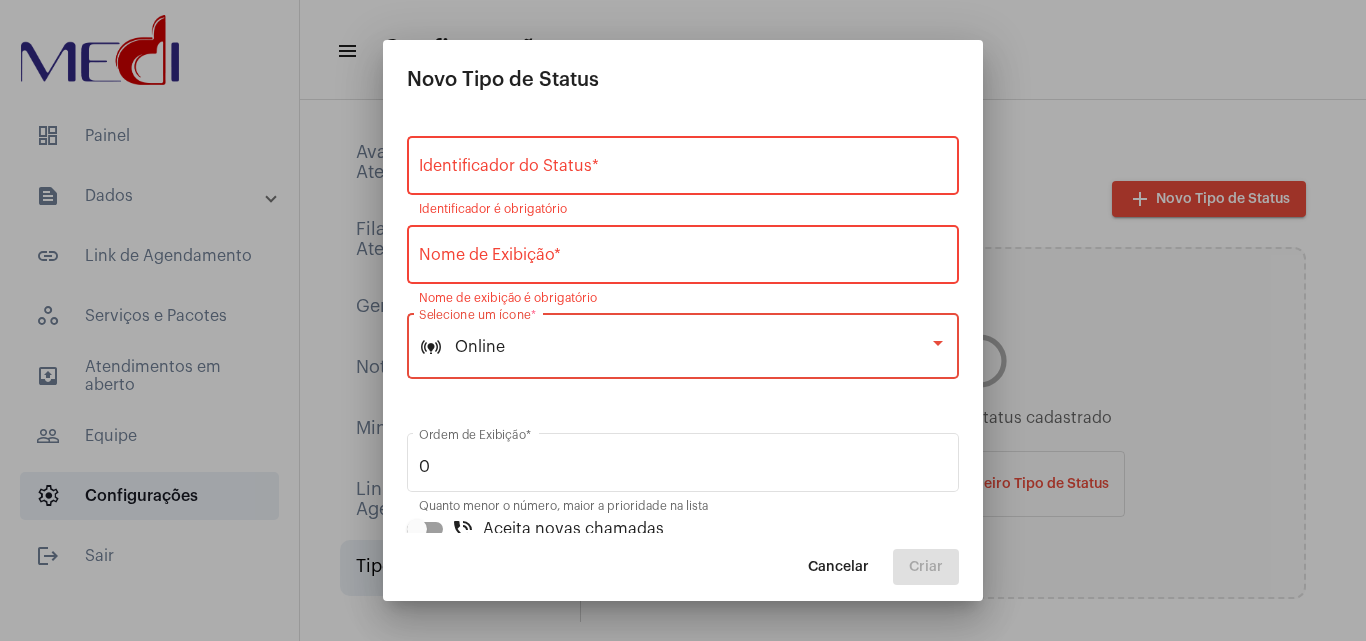 click on "Cancelar" 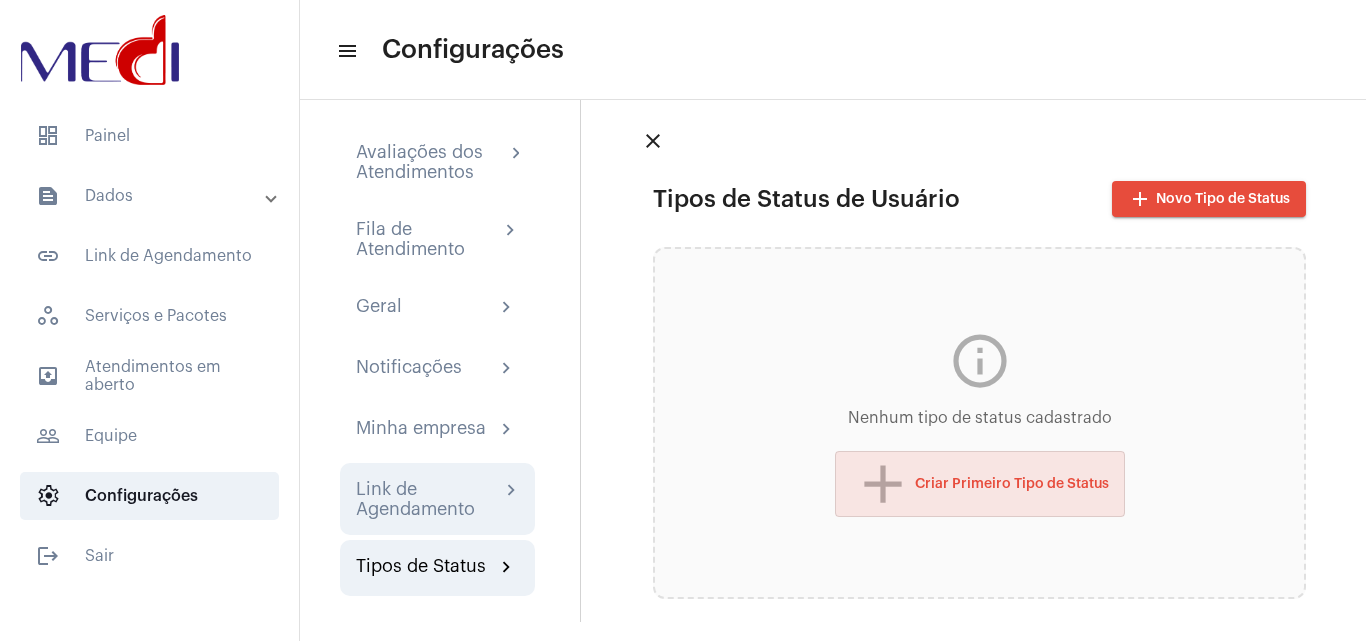 click on "Link de Agendamento" 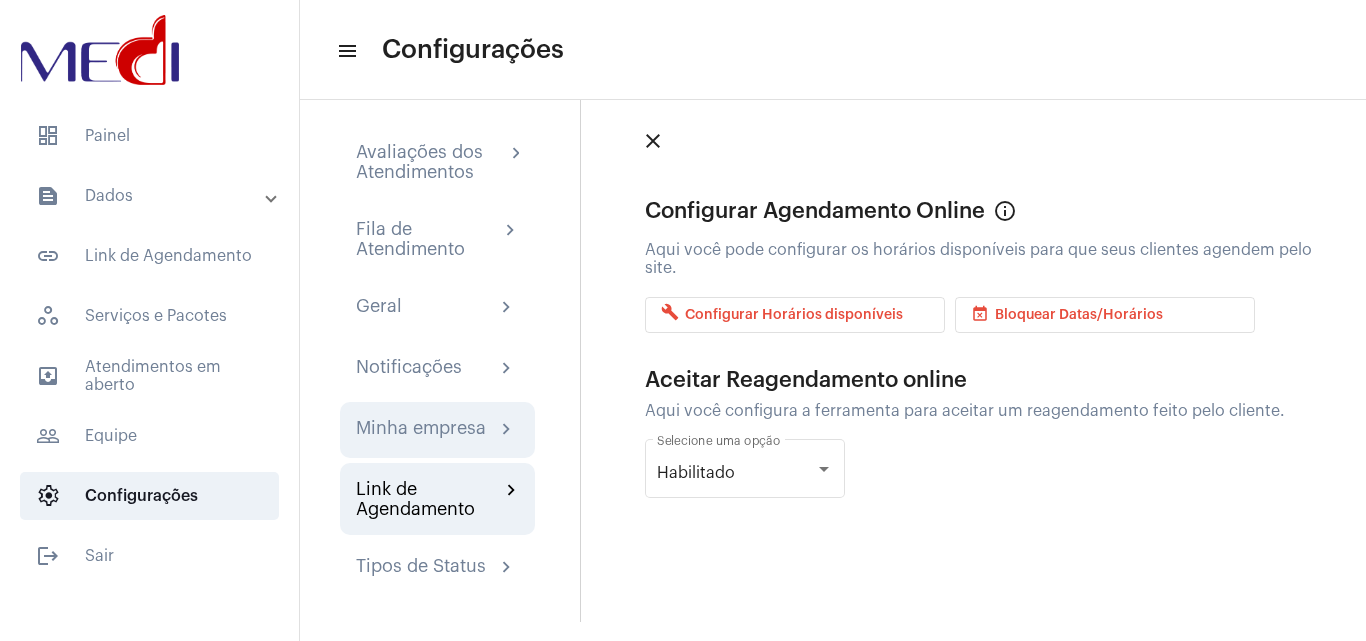 click on "Minha empresa chevron_right" 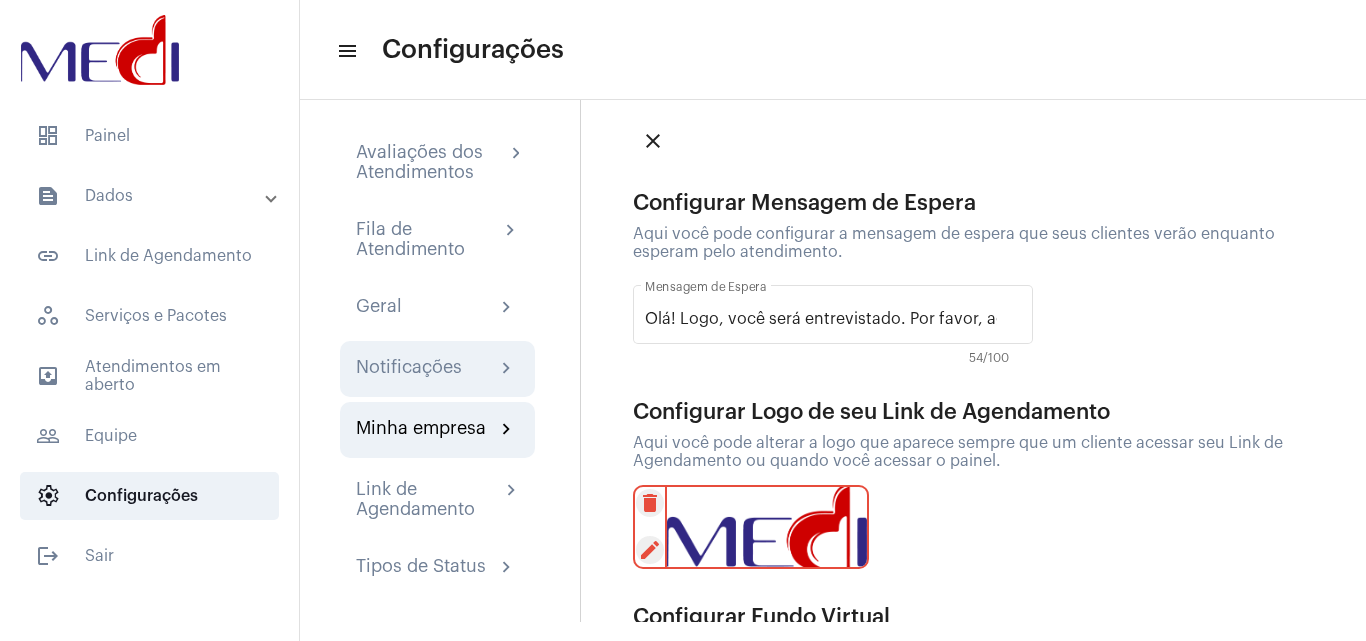 click on "Notificações chevron_right" 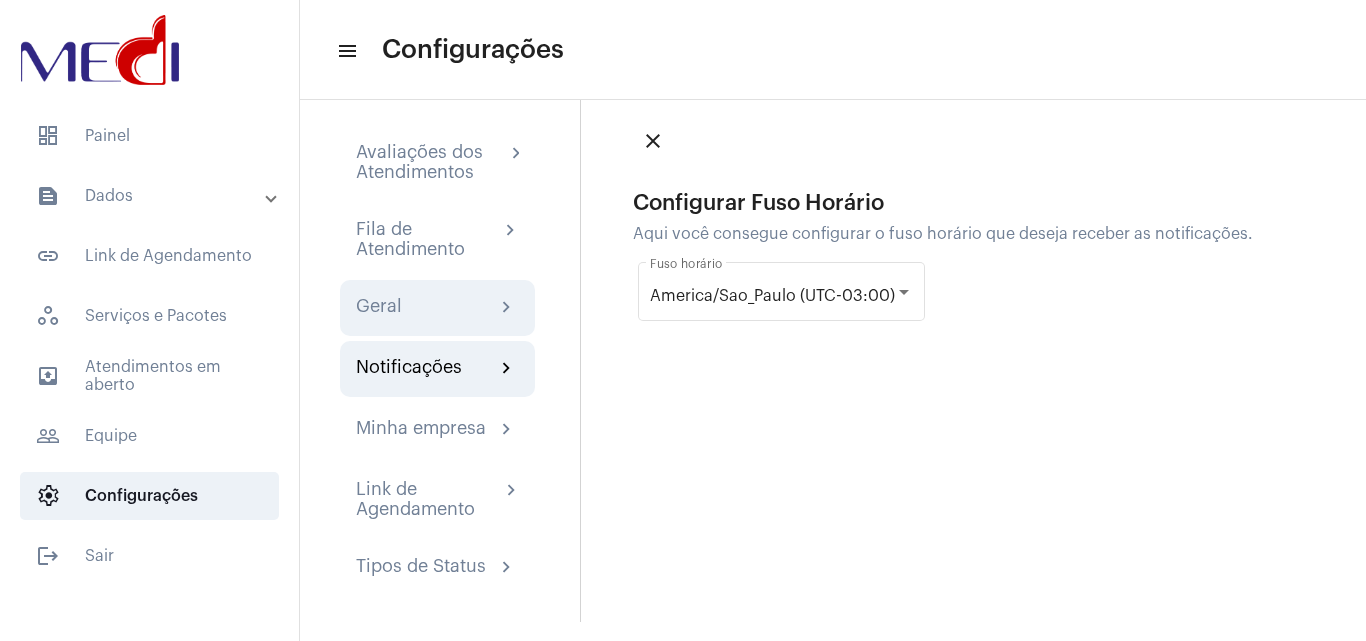 click on "Geral chevron_right" 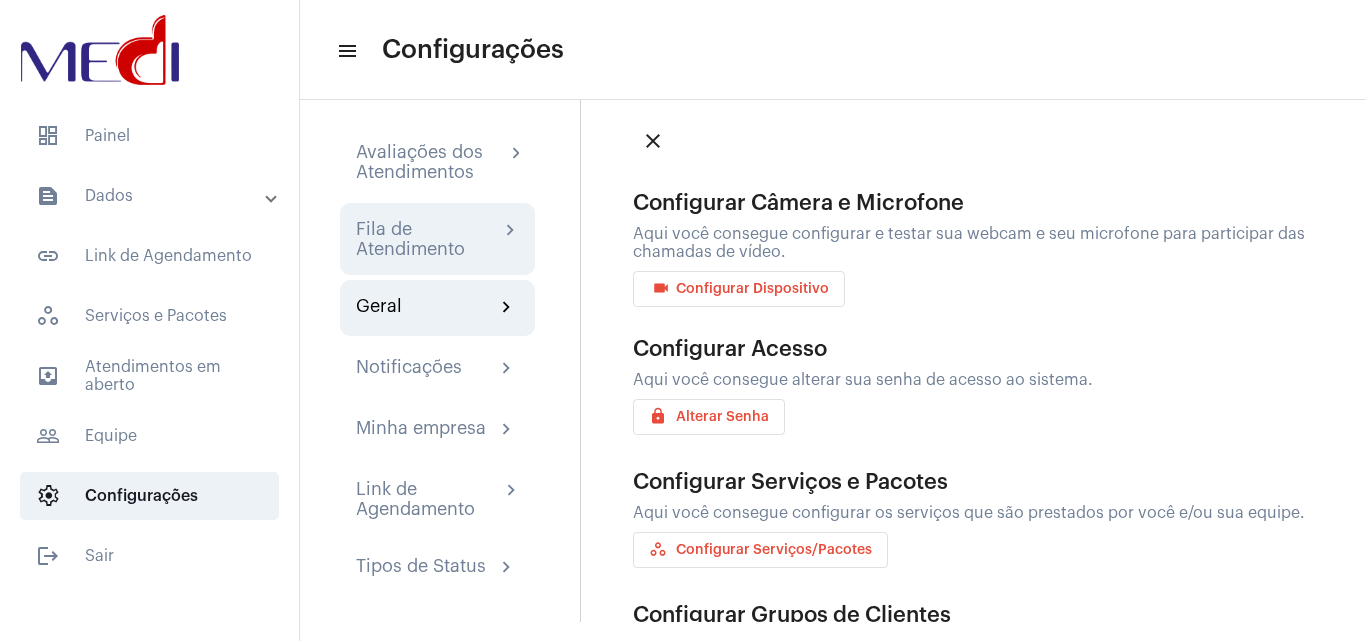 click on "Fila de Atendimento" 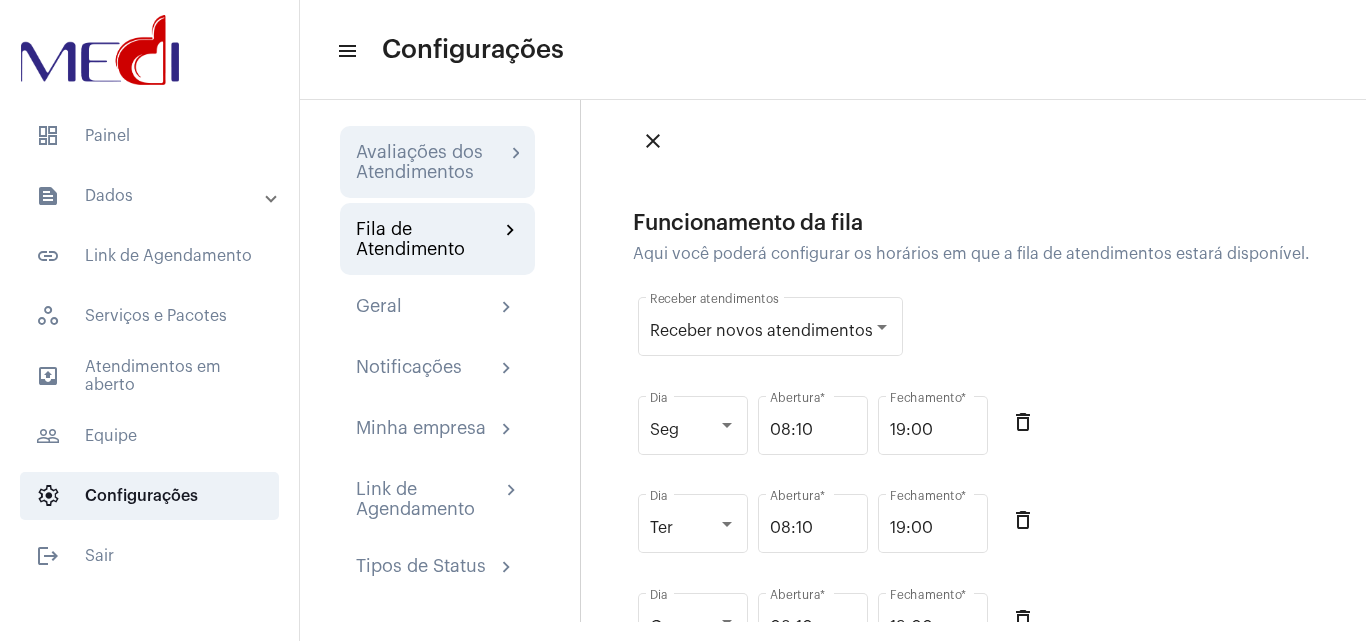 click on "Avaliações dos Atendimentos" 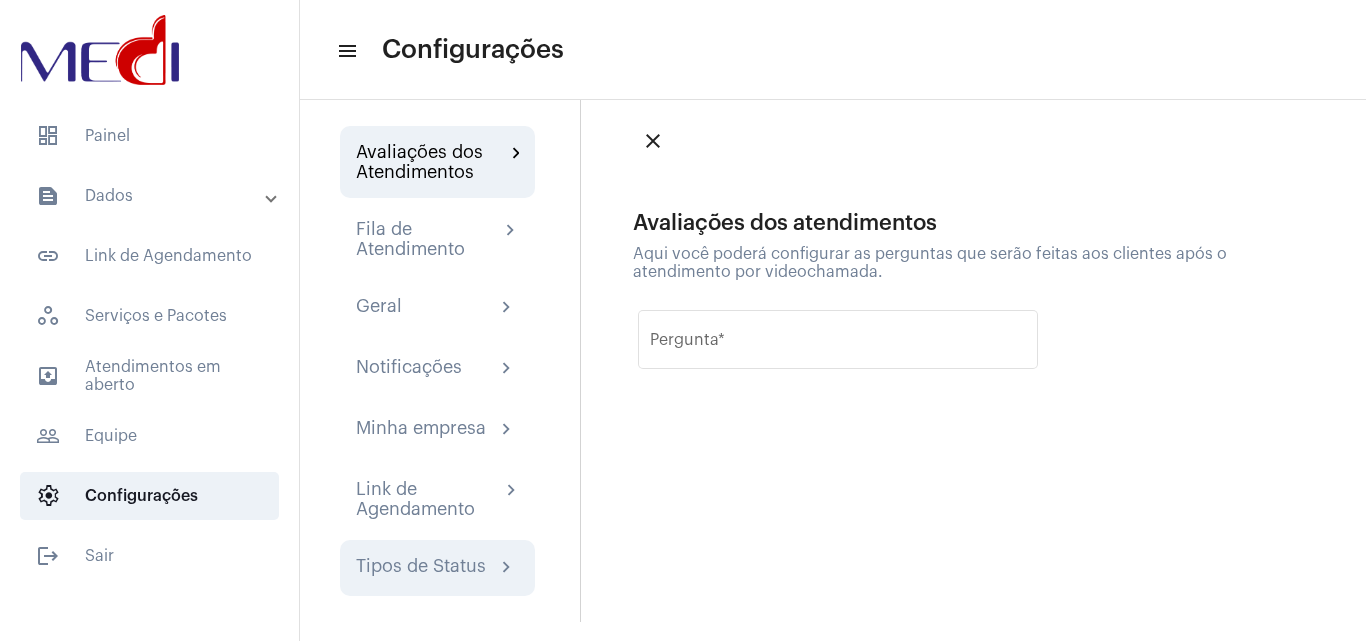 click on "Tipos de Status" 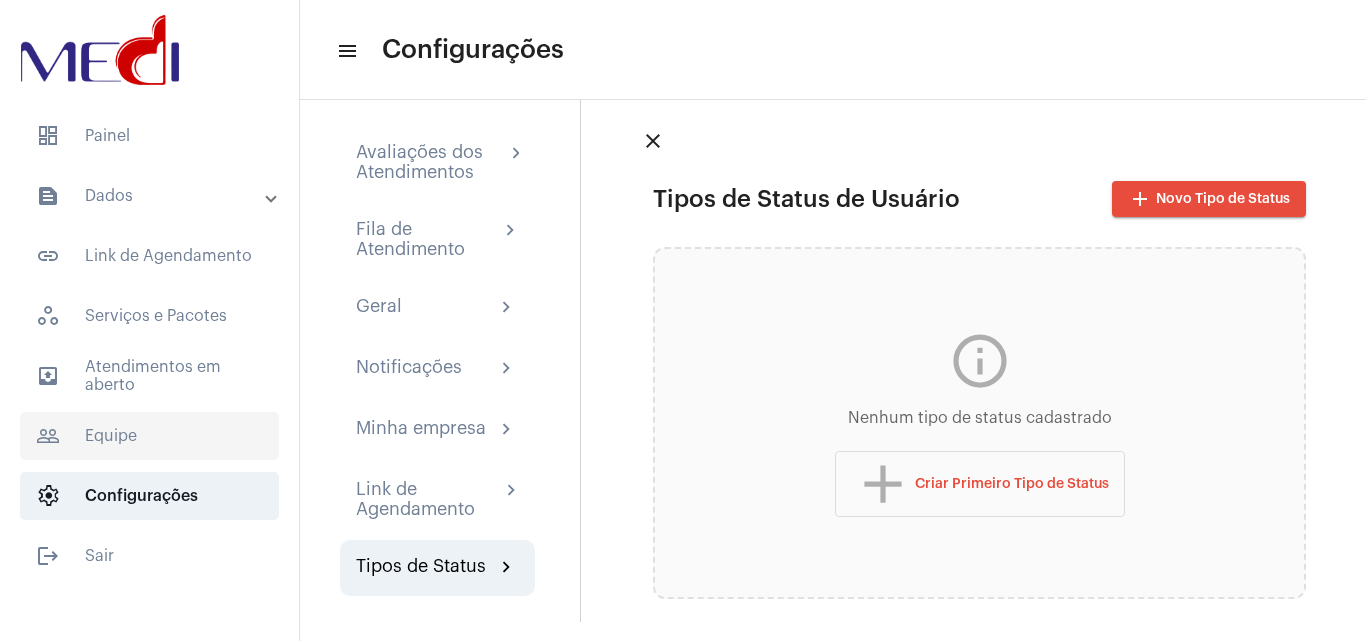 click on "people_outline  Equipe" 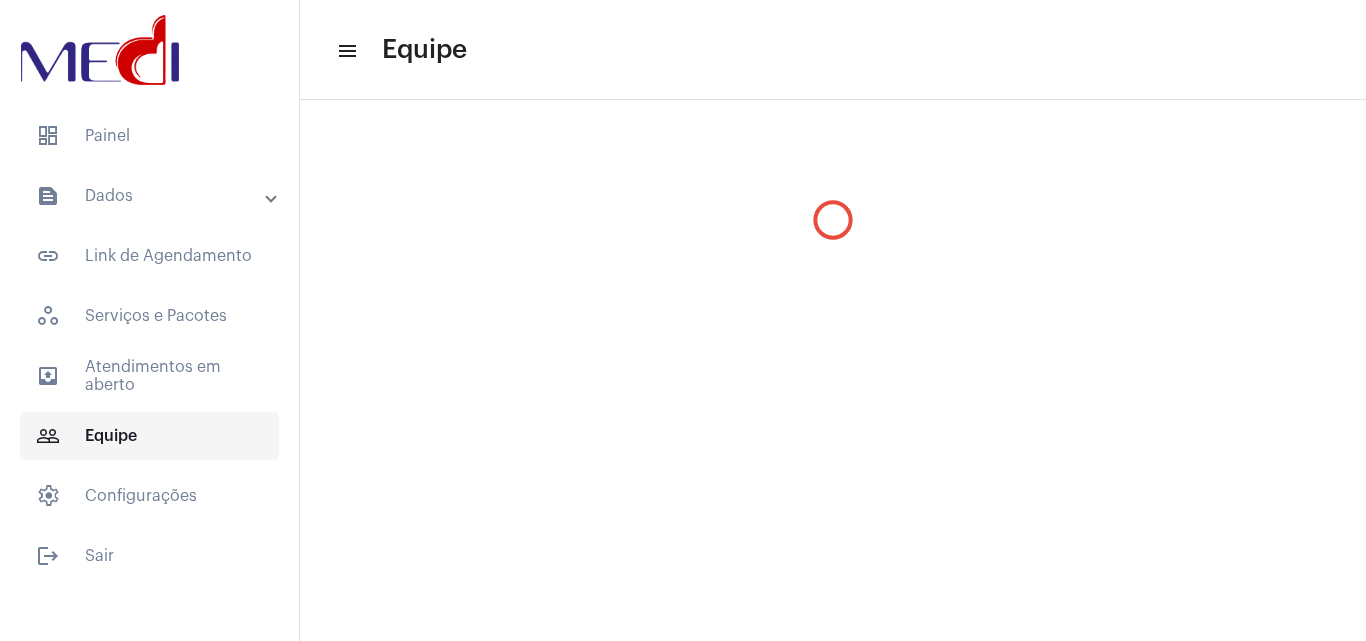 scroll, scrollTop: 0, scrollLeft: 0, axis: both 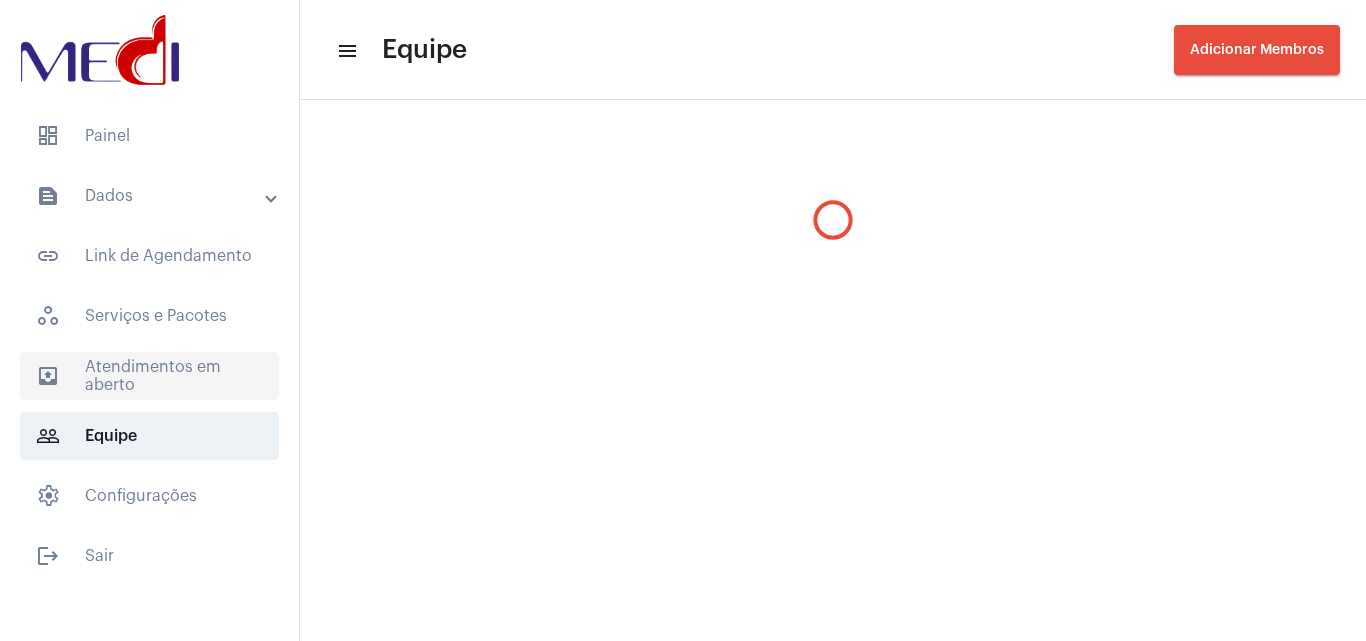 click on "outbox_outline  Atendimentos em aberto" 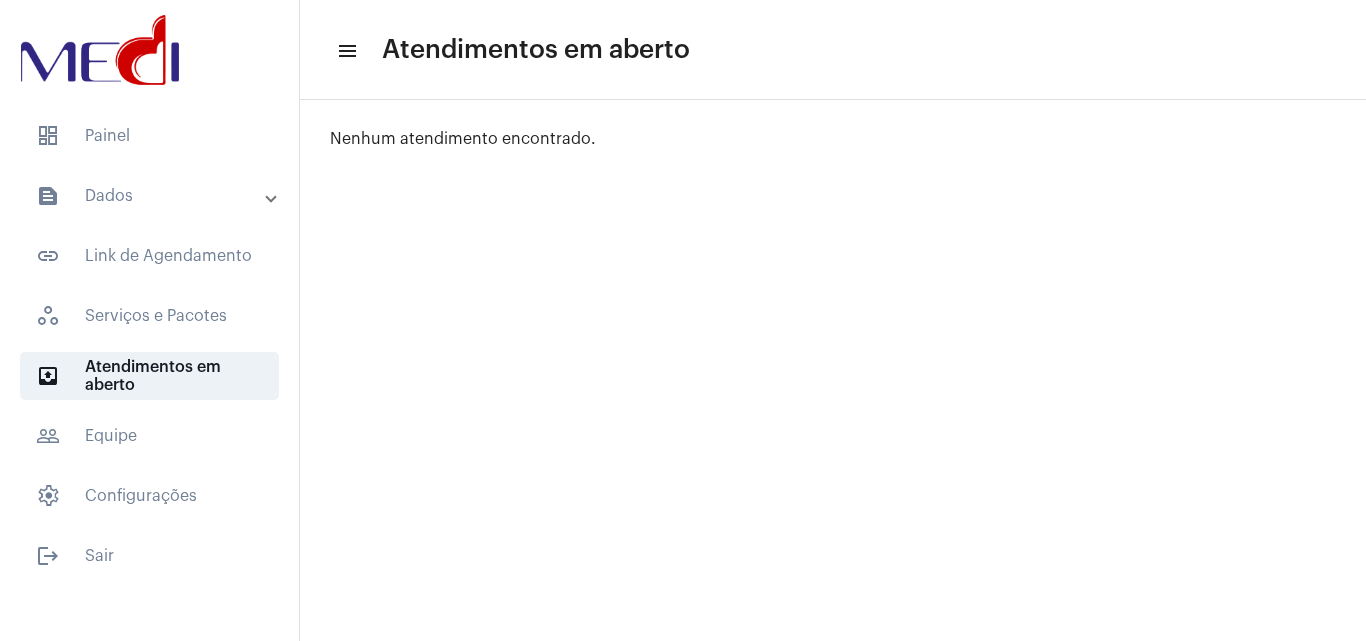 click on "text_snippet_outlined  Dados" at bounding box center (151, 196) 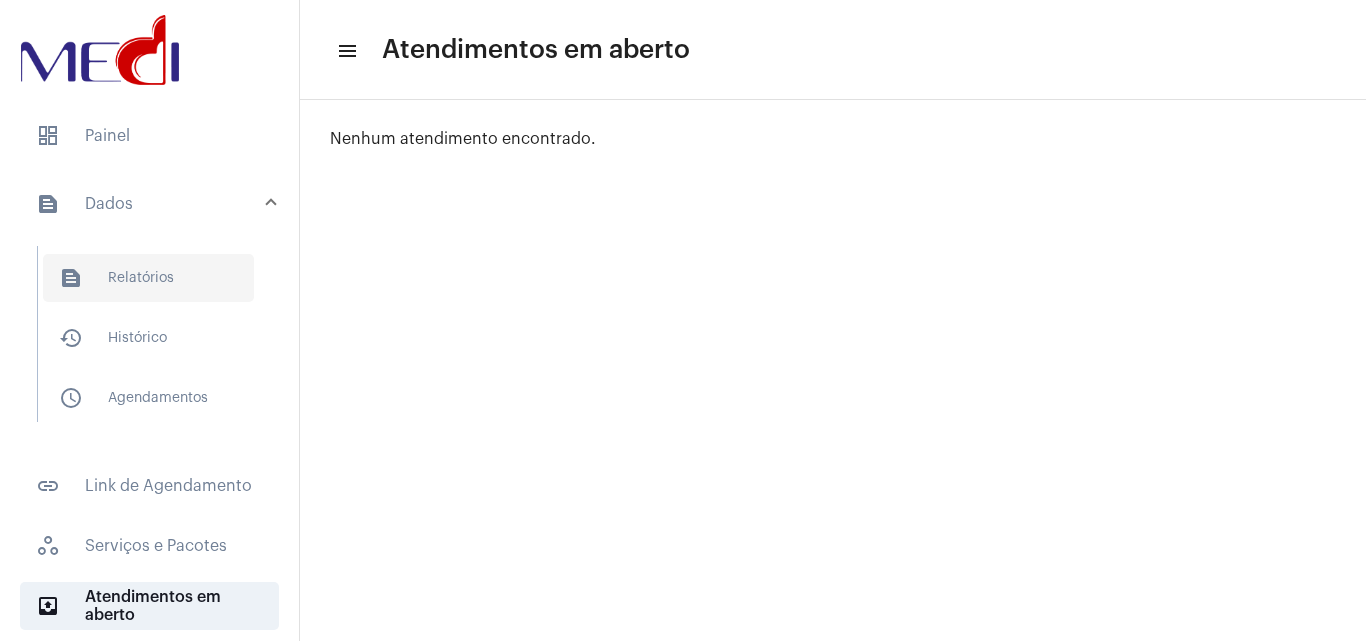 click on "text_snippet_outlined  Relatórios" at bounding box center (148, 278) 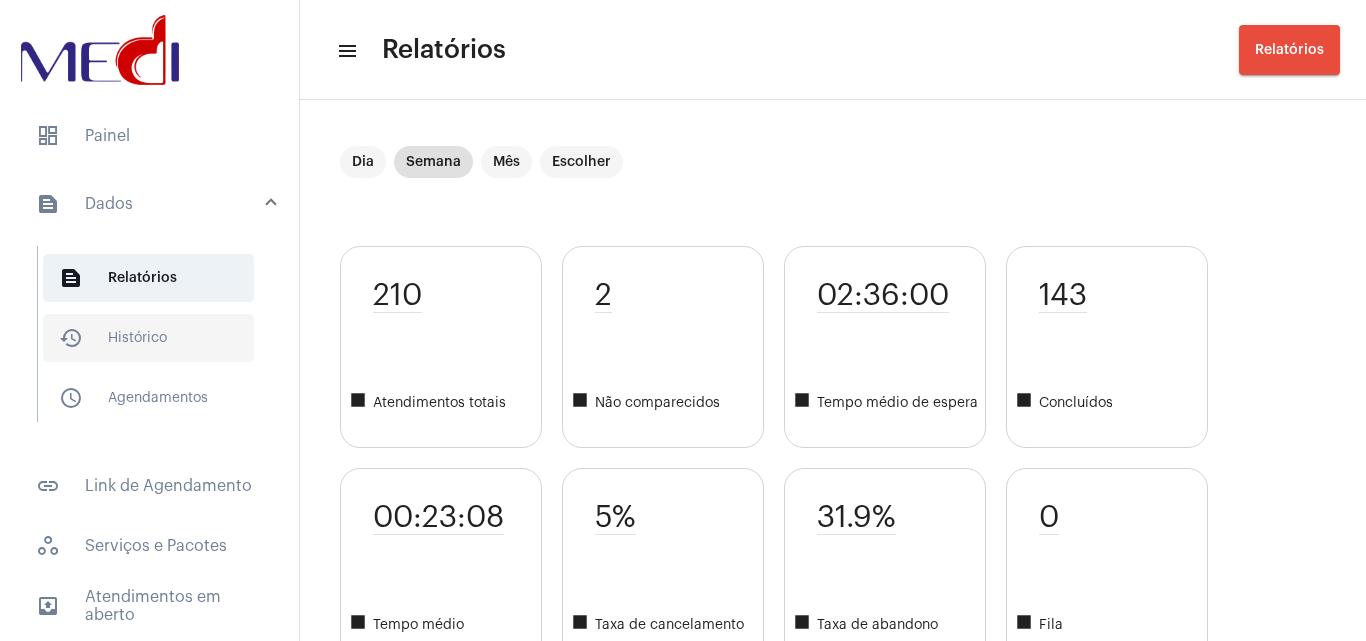 click on "history_outlined  Histórico" at bounding box center [148, 338] 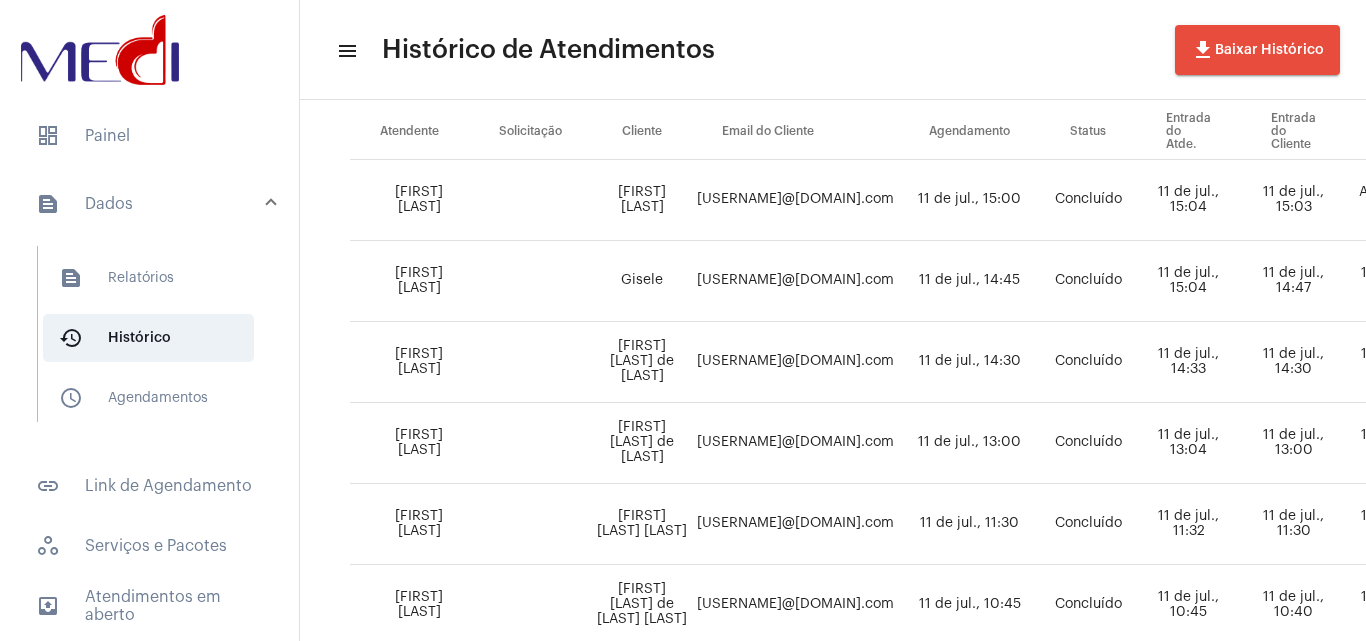scroll, scrollTop: 267, scrollLeft: 0, axis: vertical 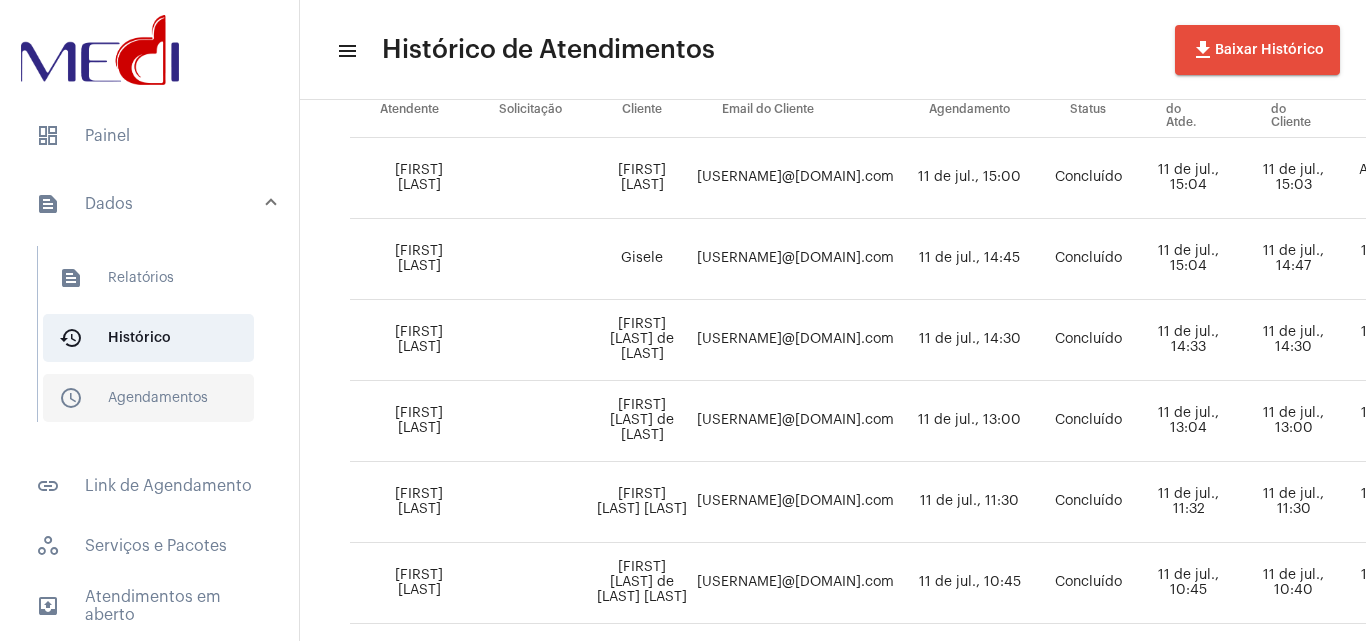 click on "schedule_outlined  Agendamentos" at bounding box center [148, 398] 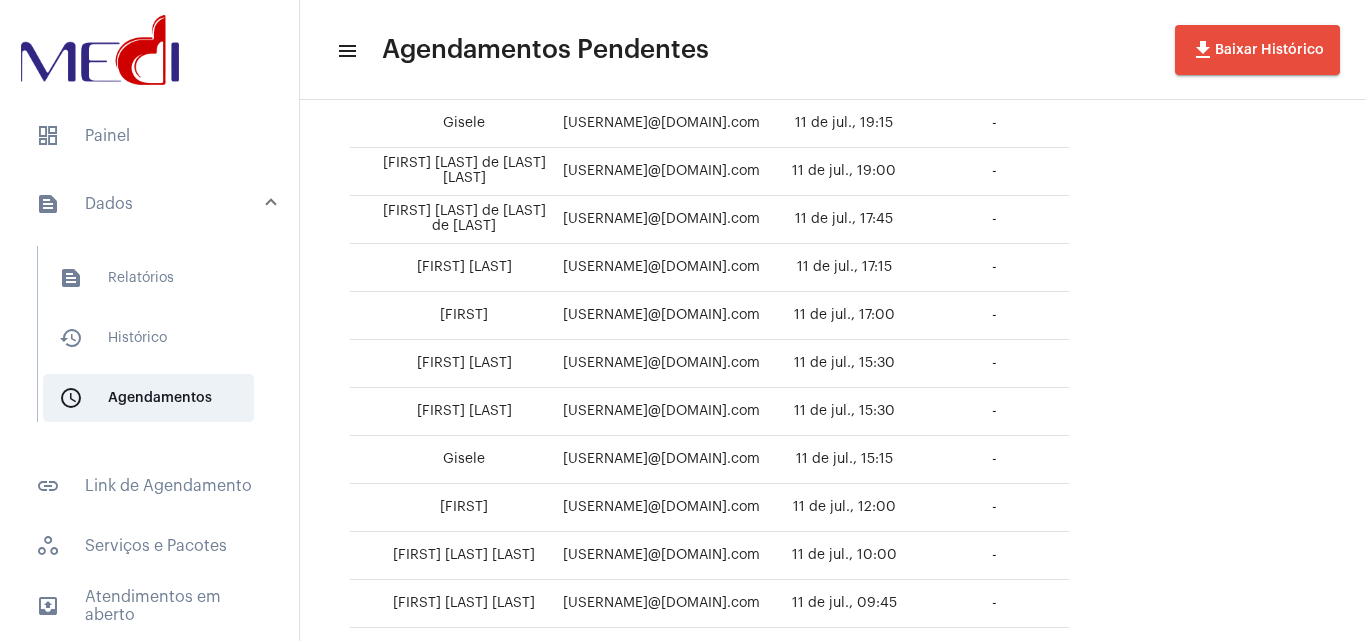 scroll, scrollTop: 355, scrollLeft: 0, axis: vertical 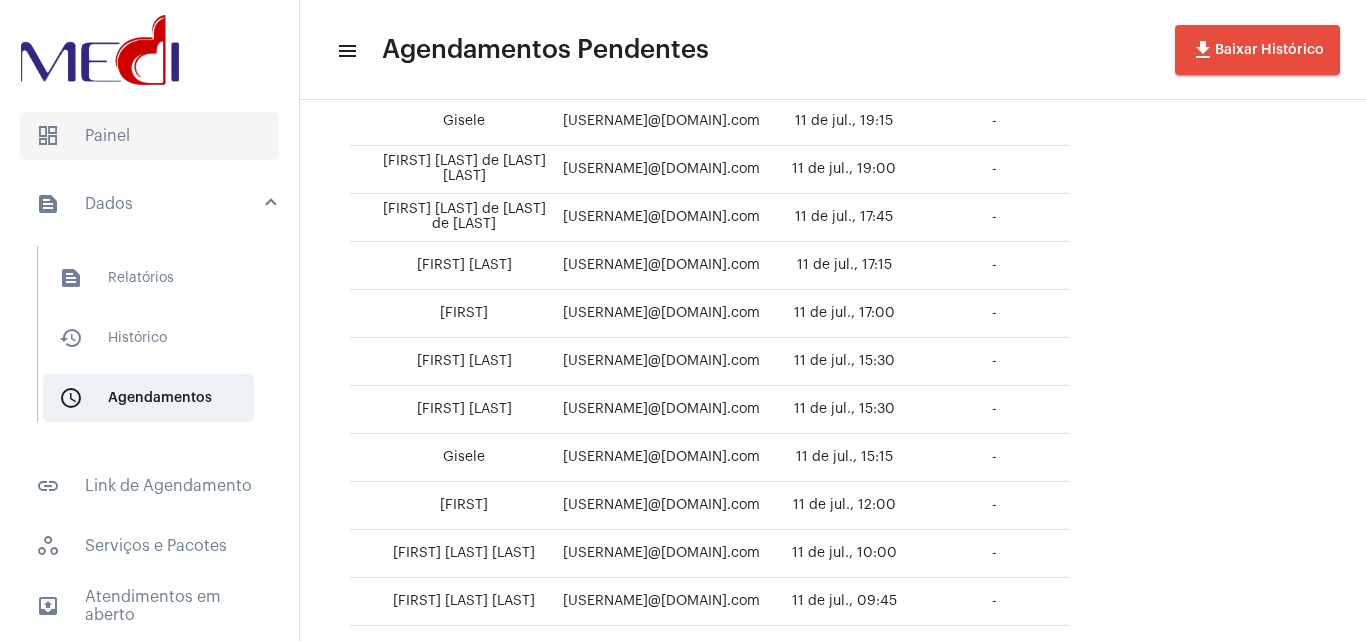 click on "dashboard   Painel" 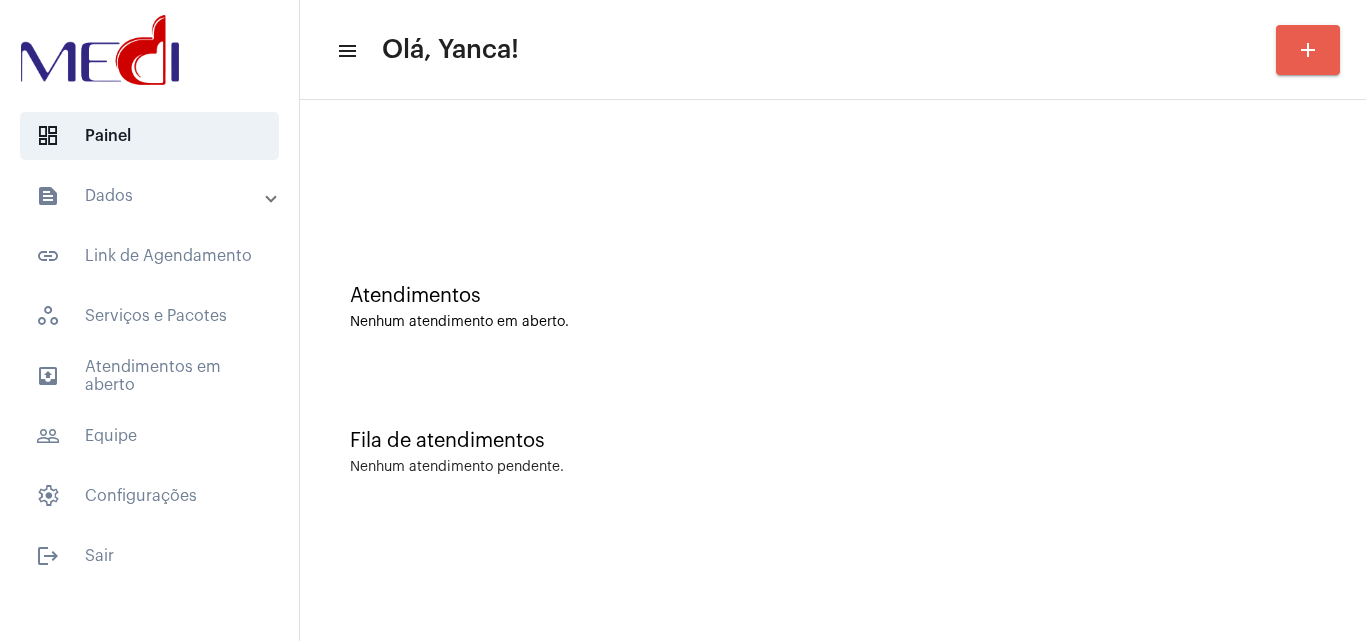 click on "add" 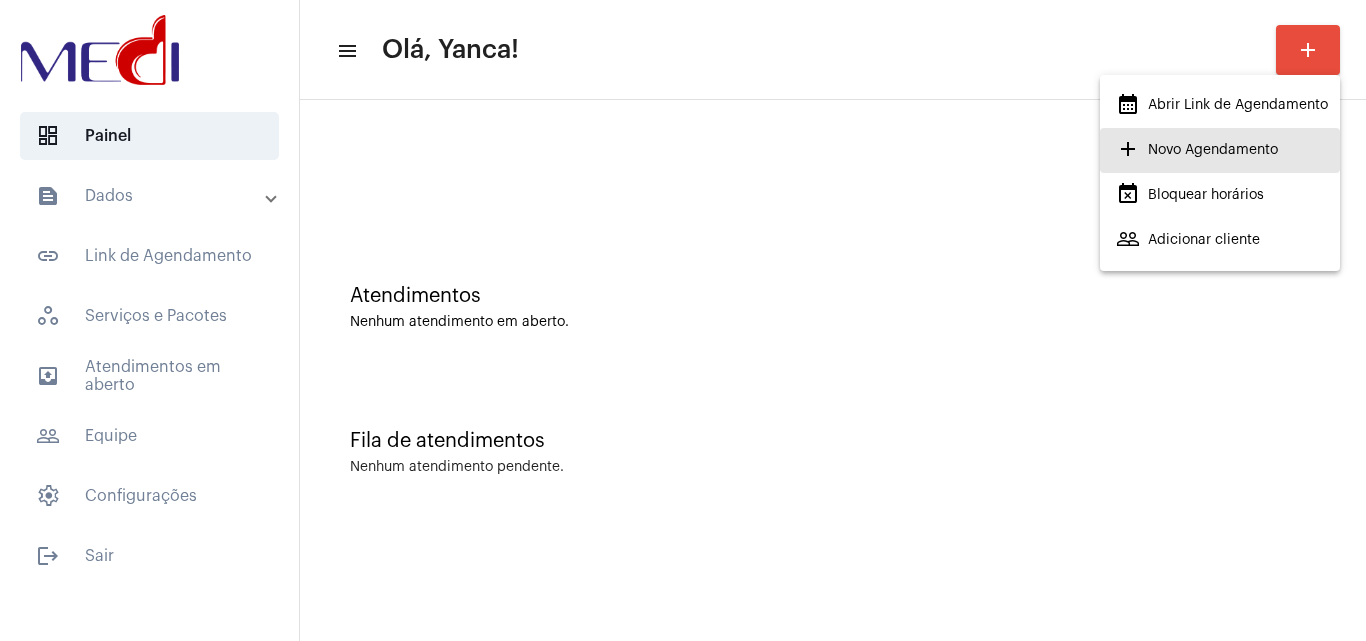 click on "add Novo Agendamento" at bounding box center [1197, 150] 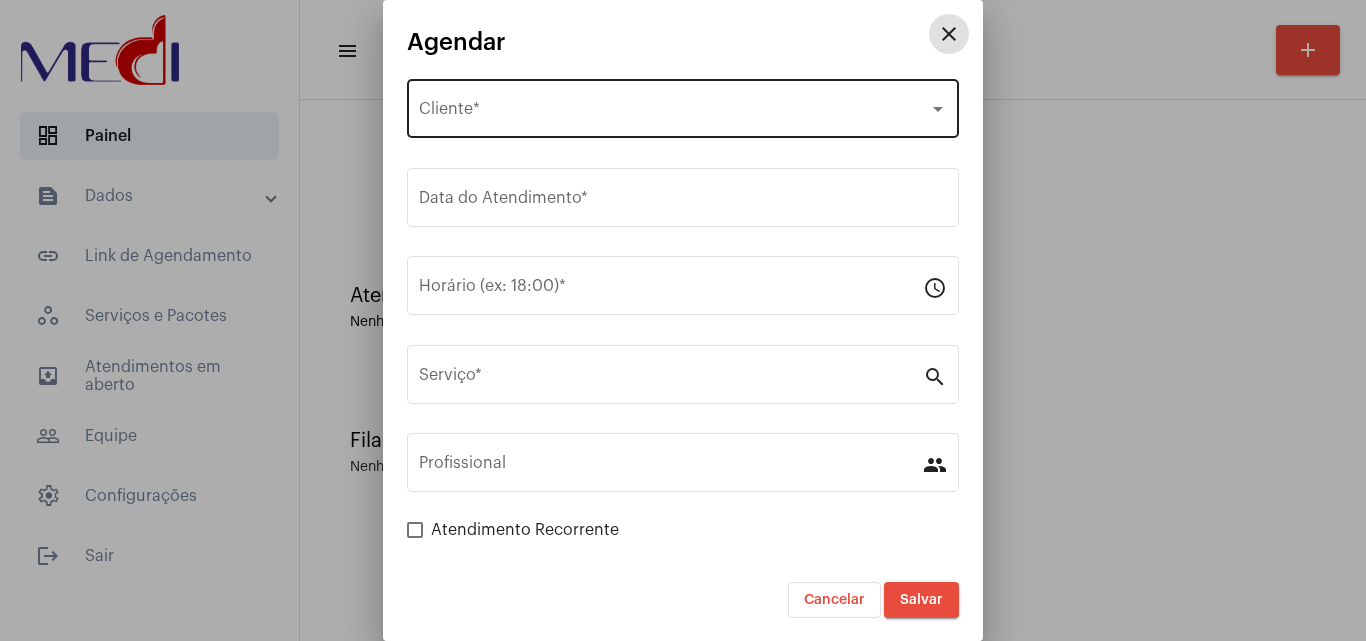 click on "Selecione o Cliente" at bounding box center (674, 113) 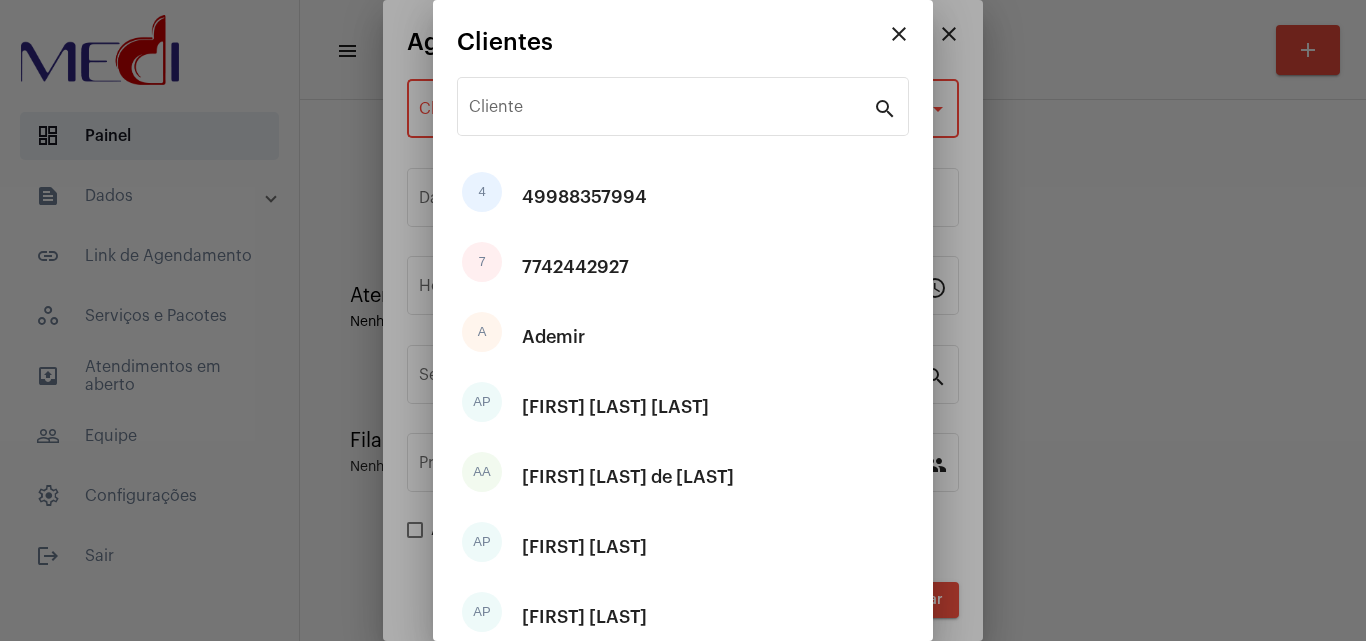 scroll, scrollTop: 347, scrollLeft: 0, axis: vertical 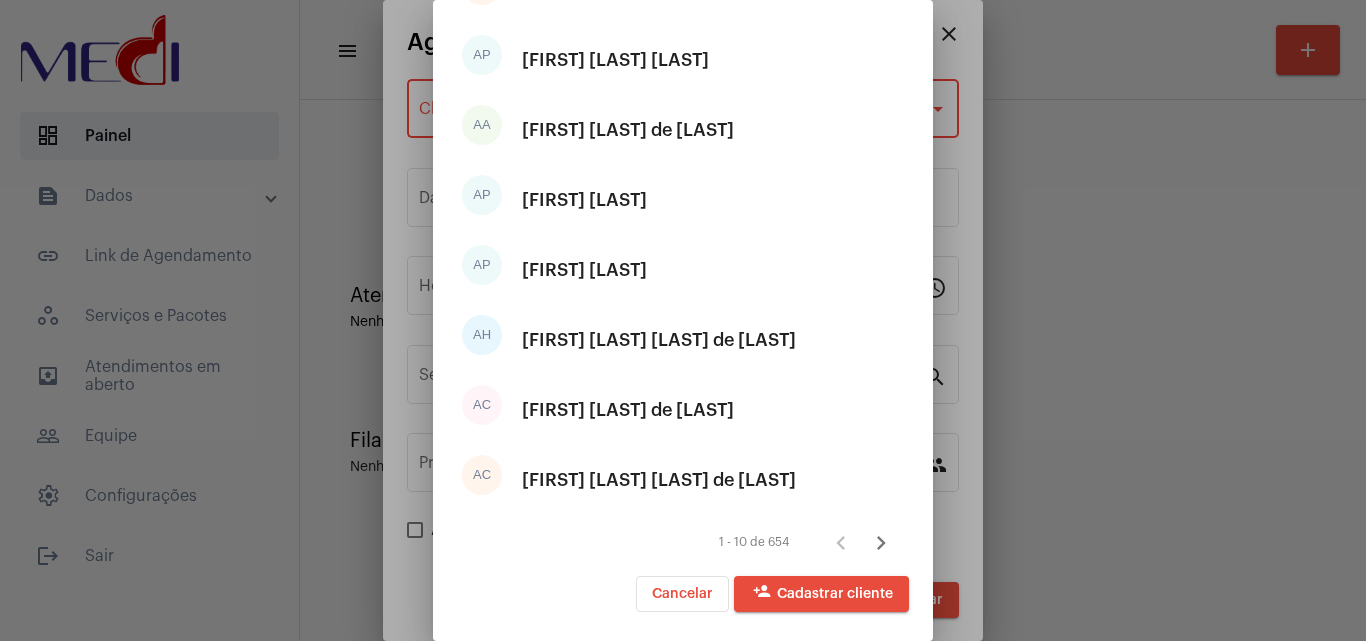 click on "person_add Cadastrar cliente" at bounding box center (821, 594) 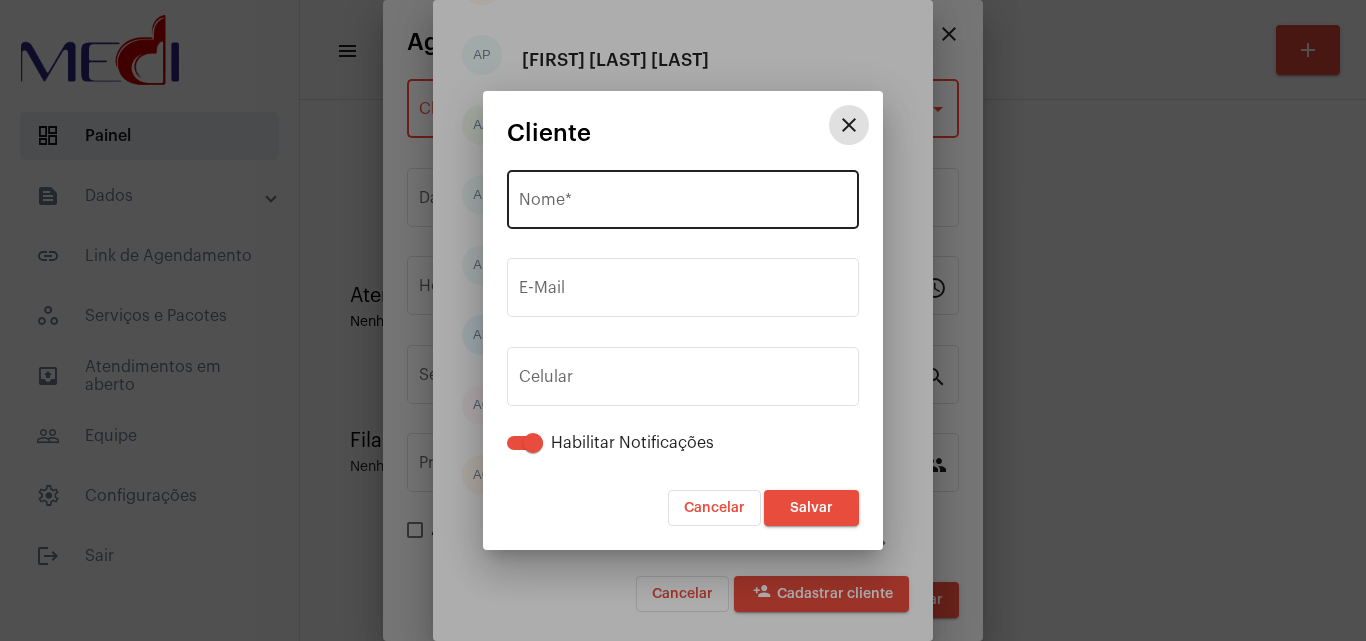 click on "Nome  *" at bounding box center (683, 204) 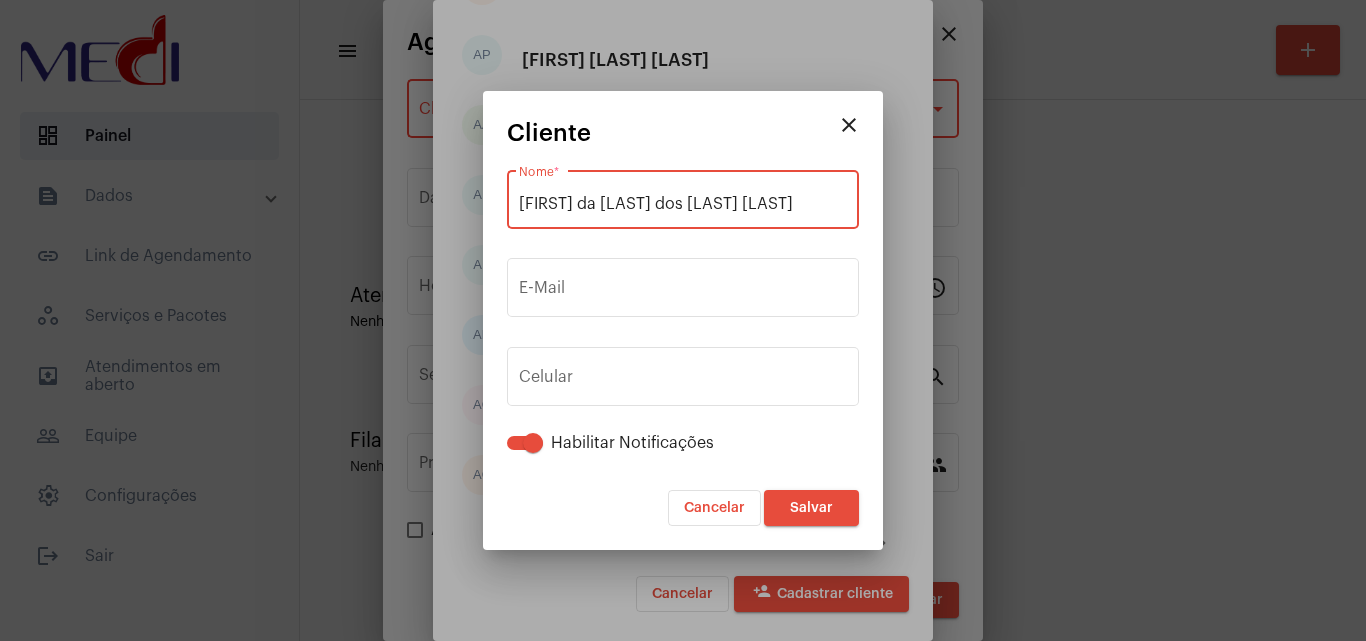 type on "[FIRST] da [LAST] dos [LAST] [LAST]" 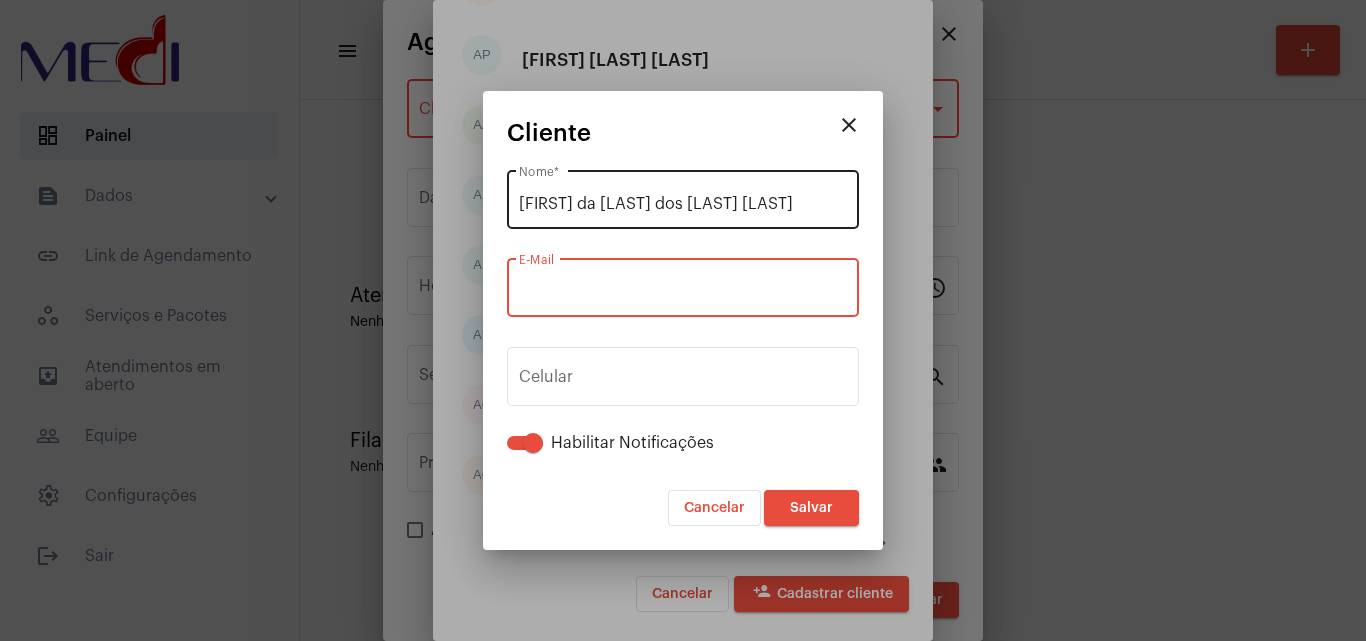type on "A" 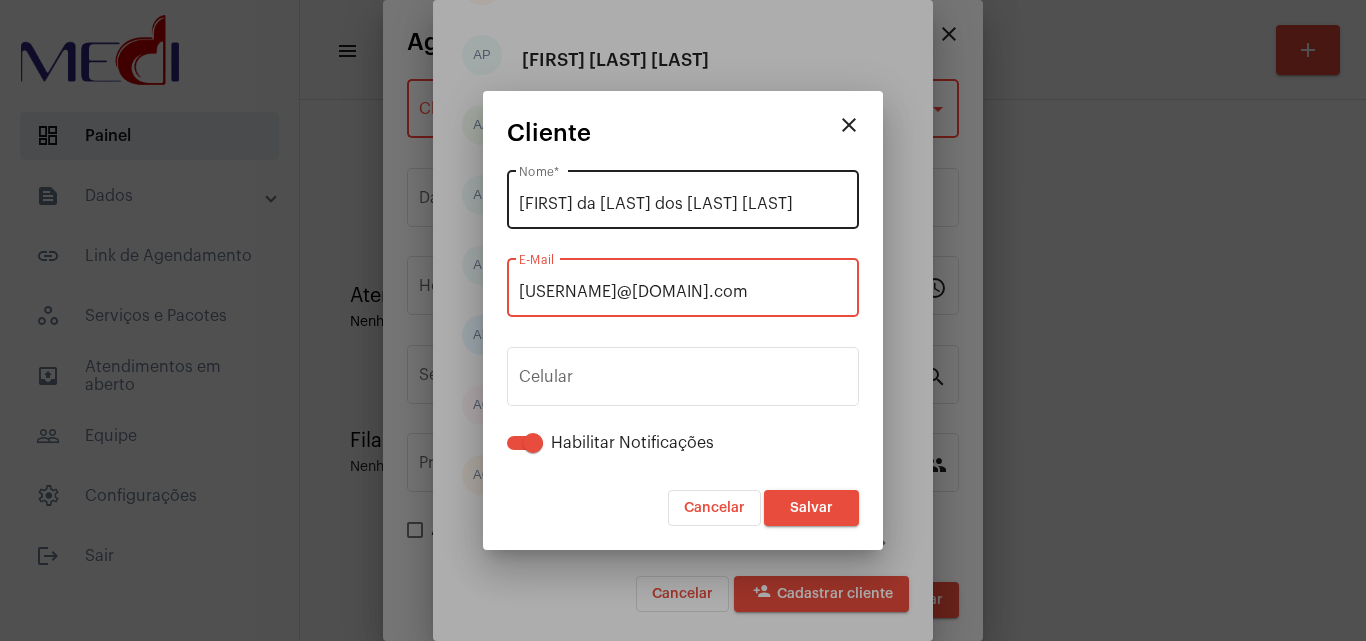 type on "[USERNAME]@[DOMAIN].com" 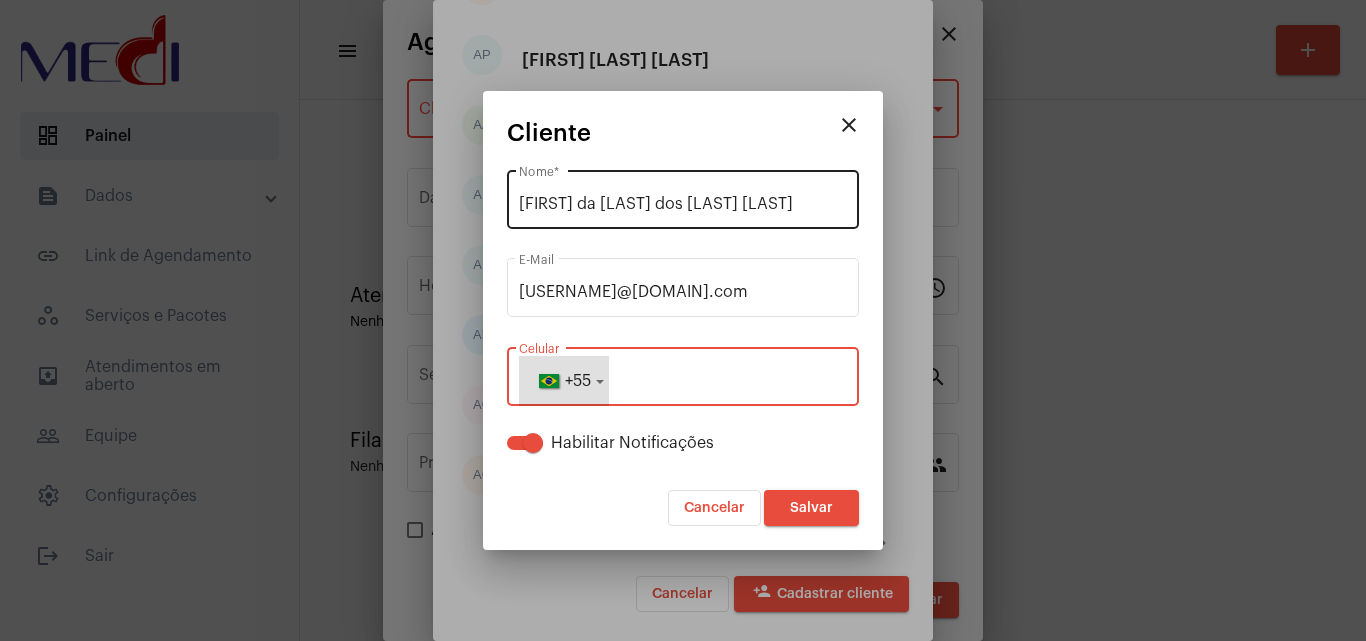 type 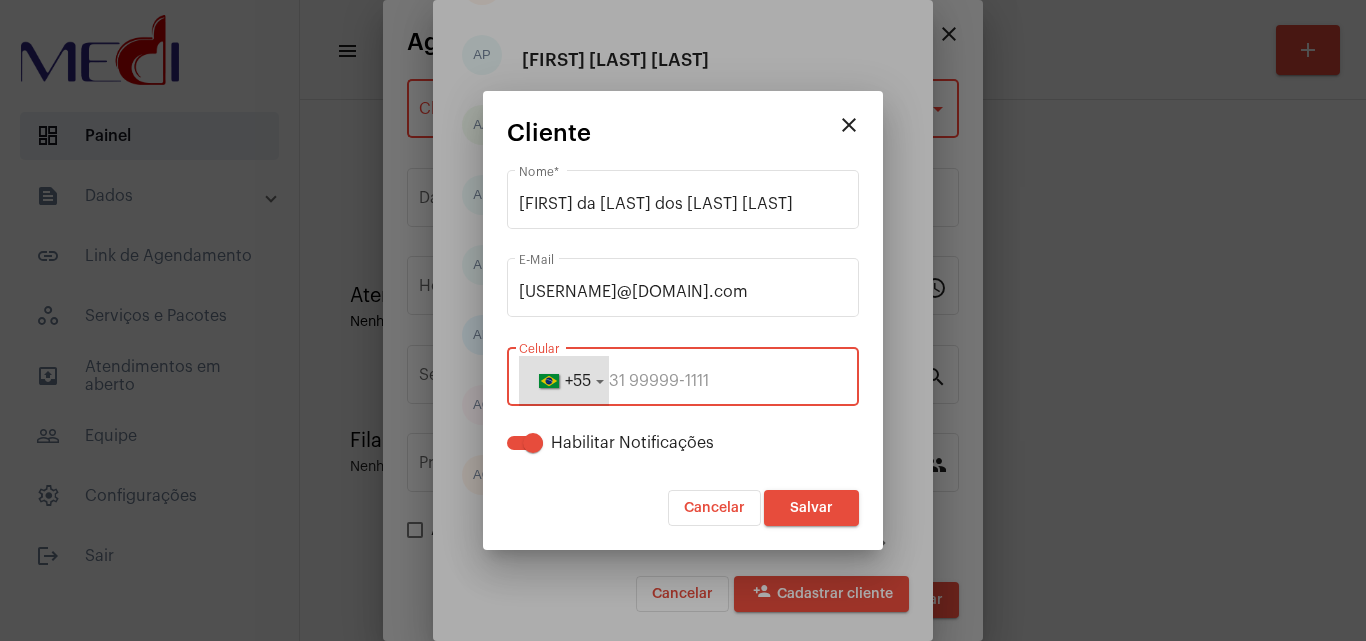 click at bounding box center (683, 381) 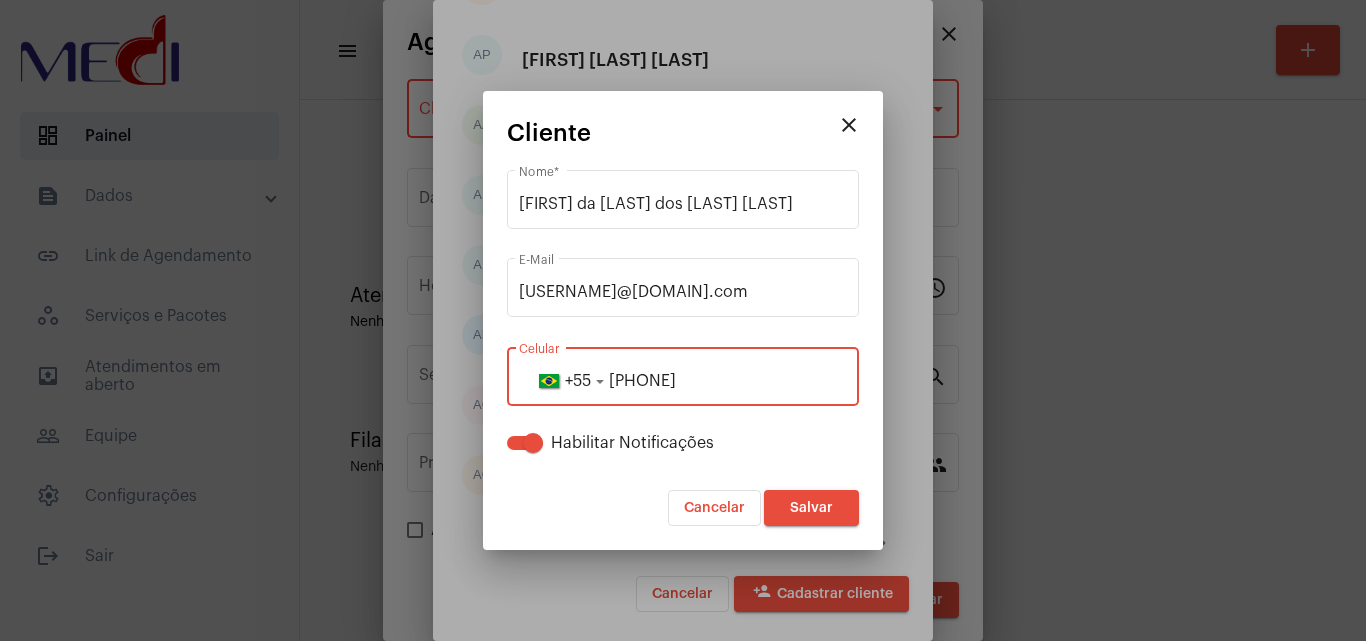 type on "[PHONE]" 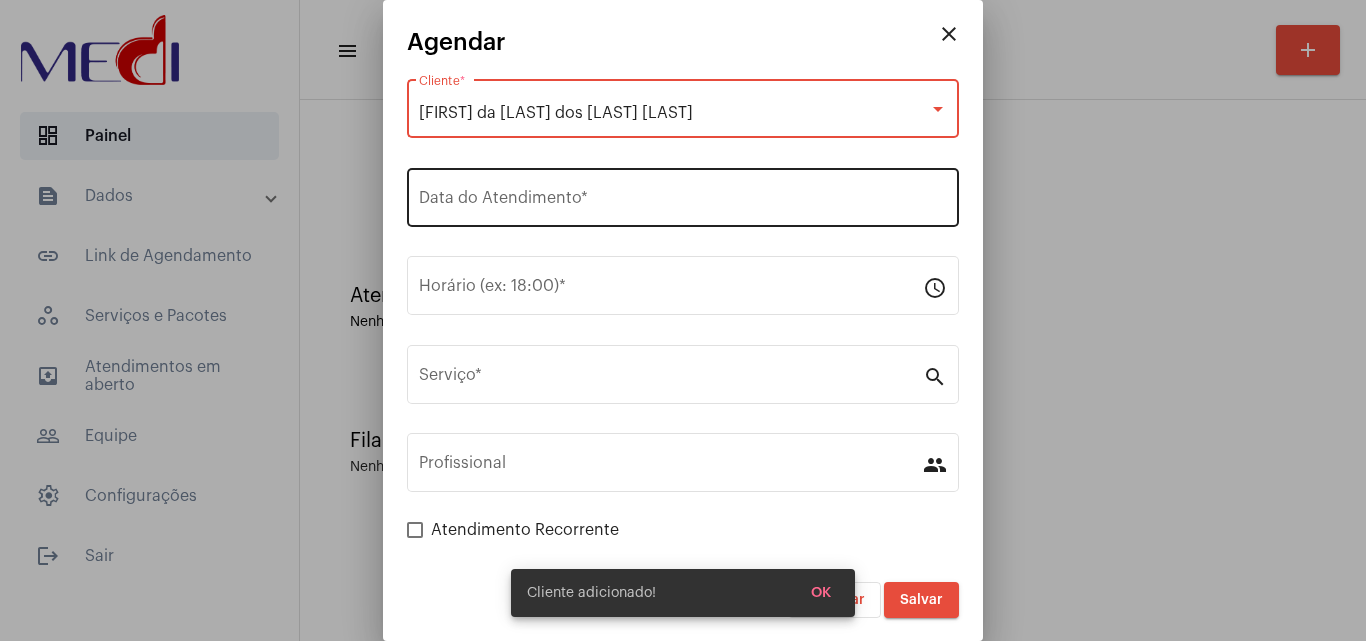 click on "Data do Atendimento  *" at bounding box center (683, 195) 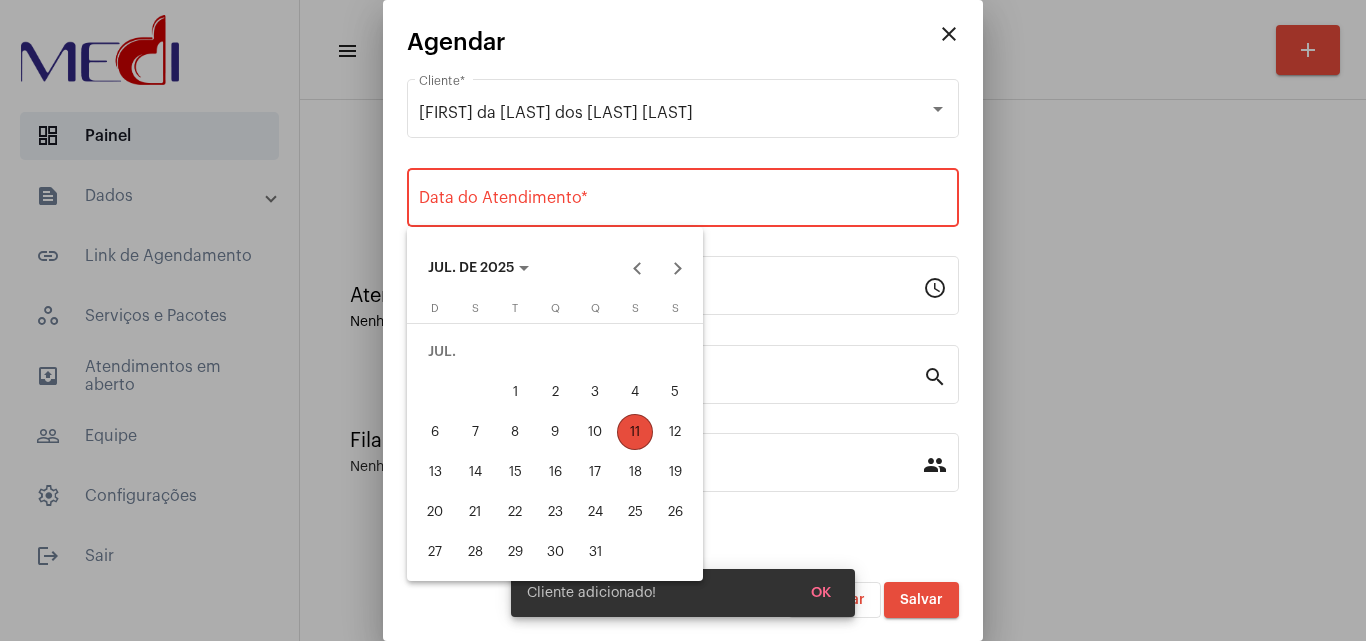 click on "11" at bounding box center [635, 432] 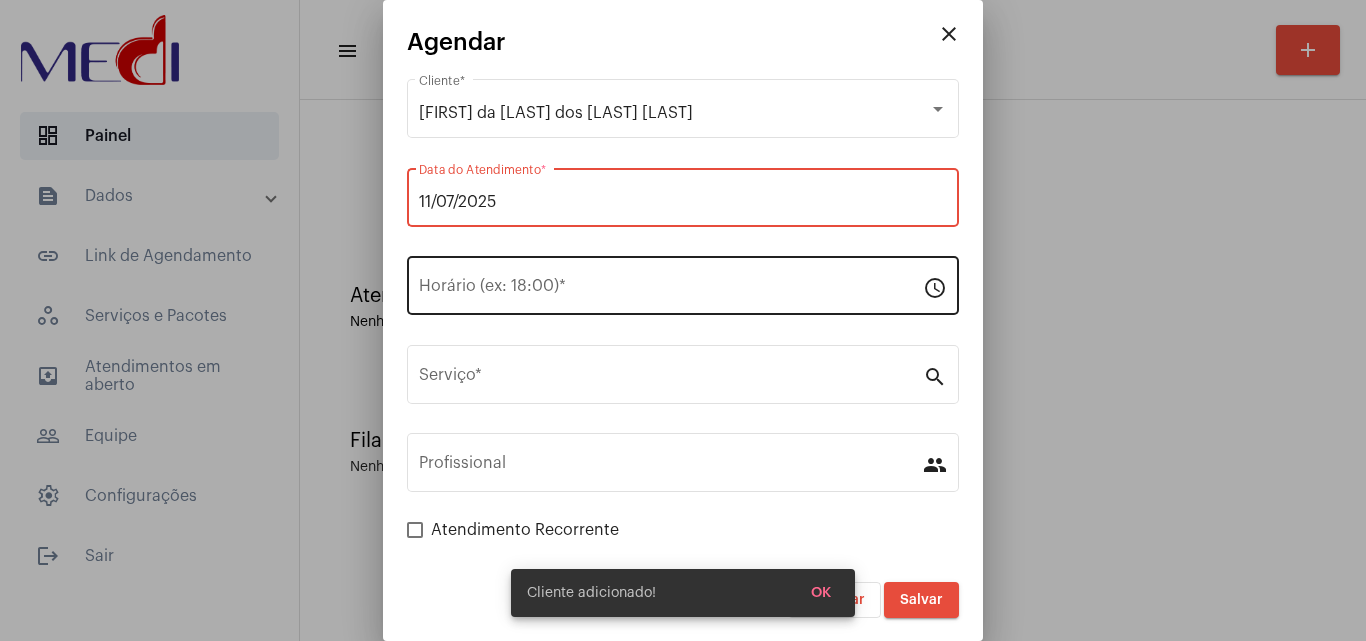 click on "Horário (ex: 18:00)  *" at bounding box center [671, 283] 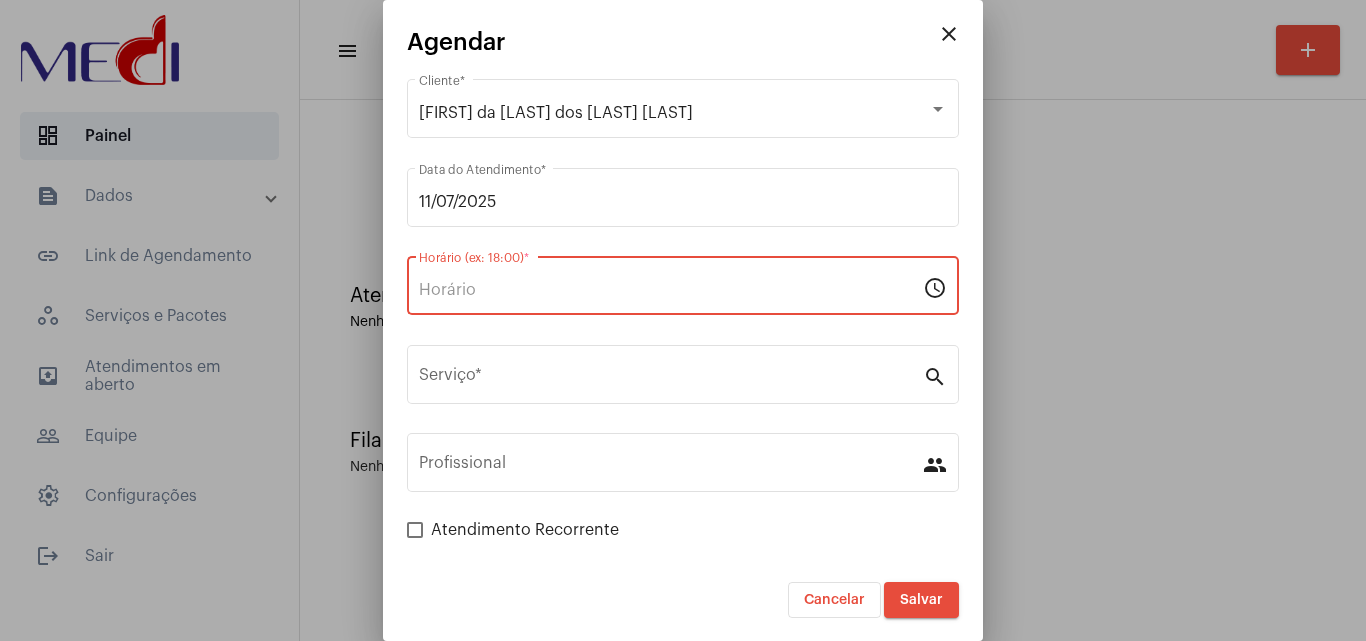 click on "Horário (ex: 18:00)  *" at bounding box center [671, 283] 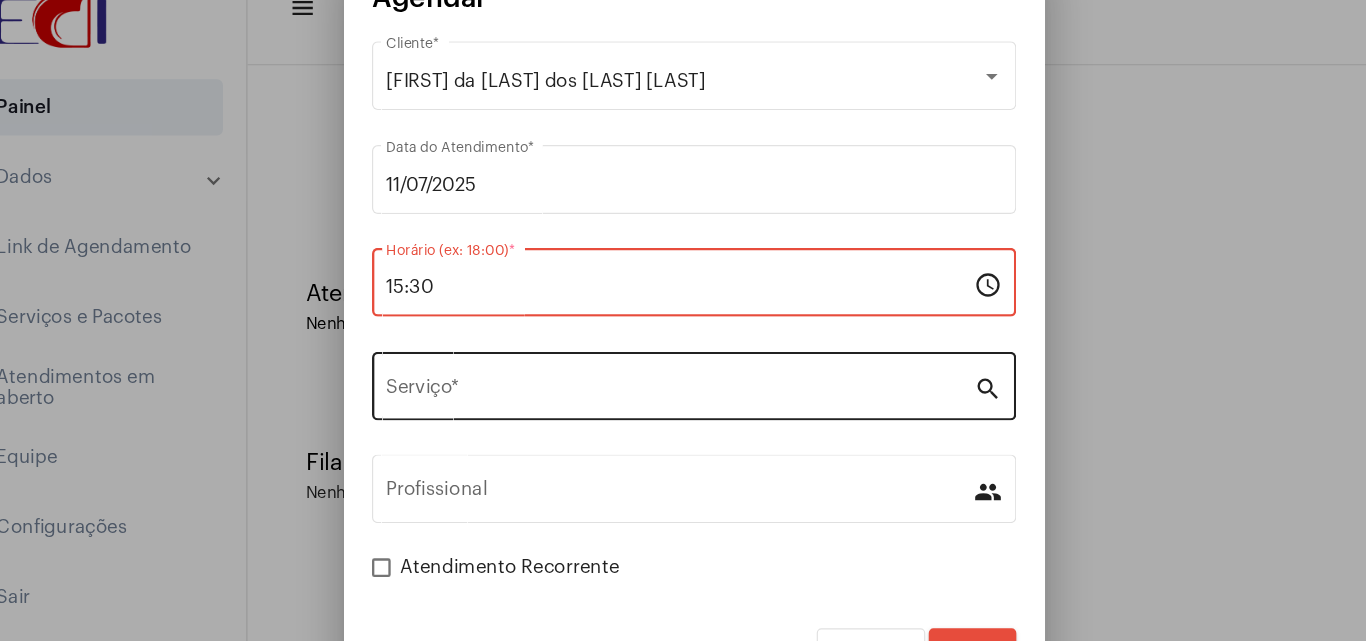 type on "15:30" 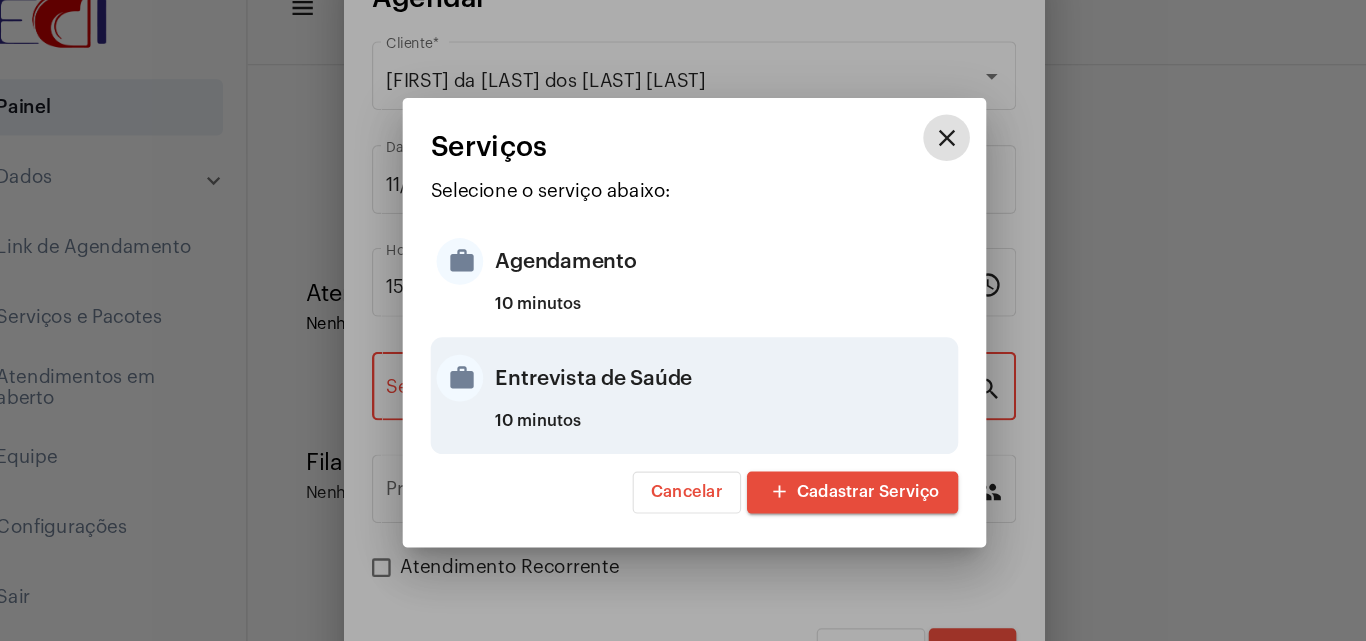 click on "Entrevista de Saúde" at bounding box center [708, 368] 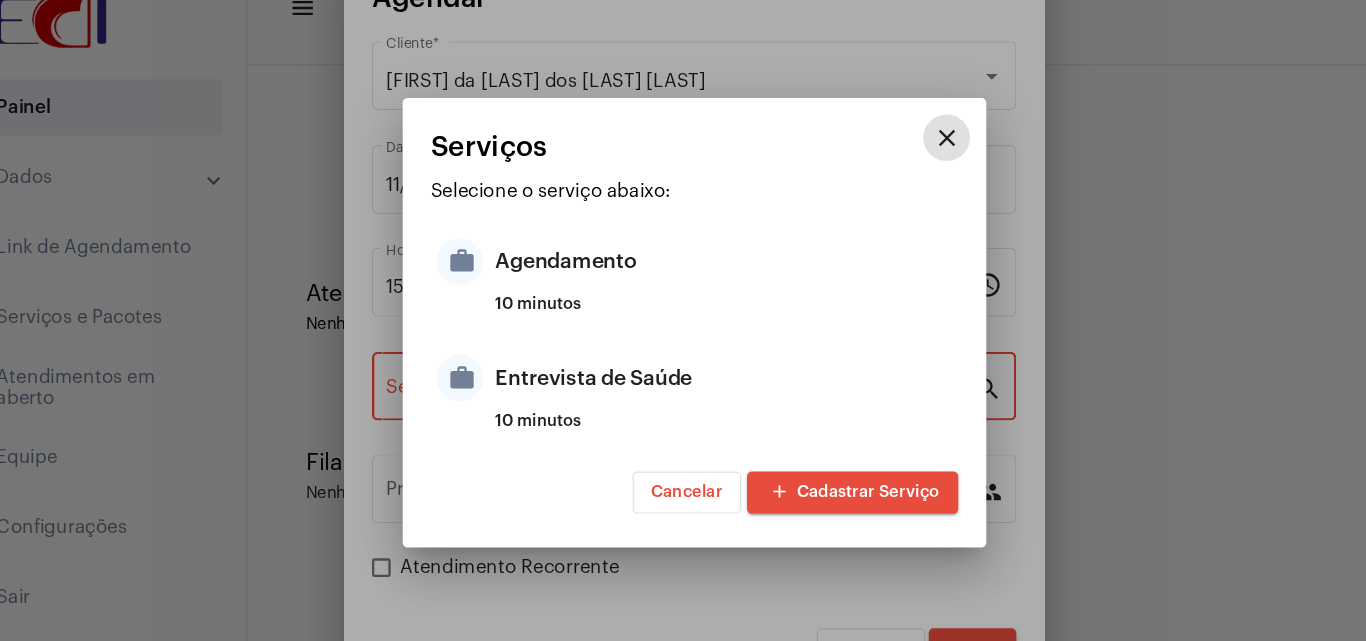 type on "Entrevista de Saúde" 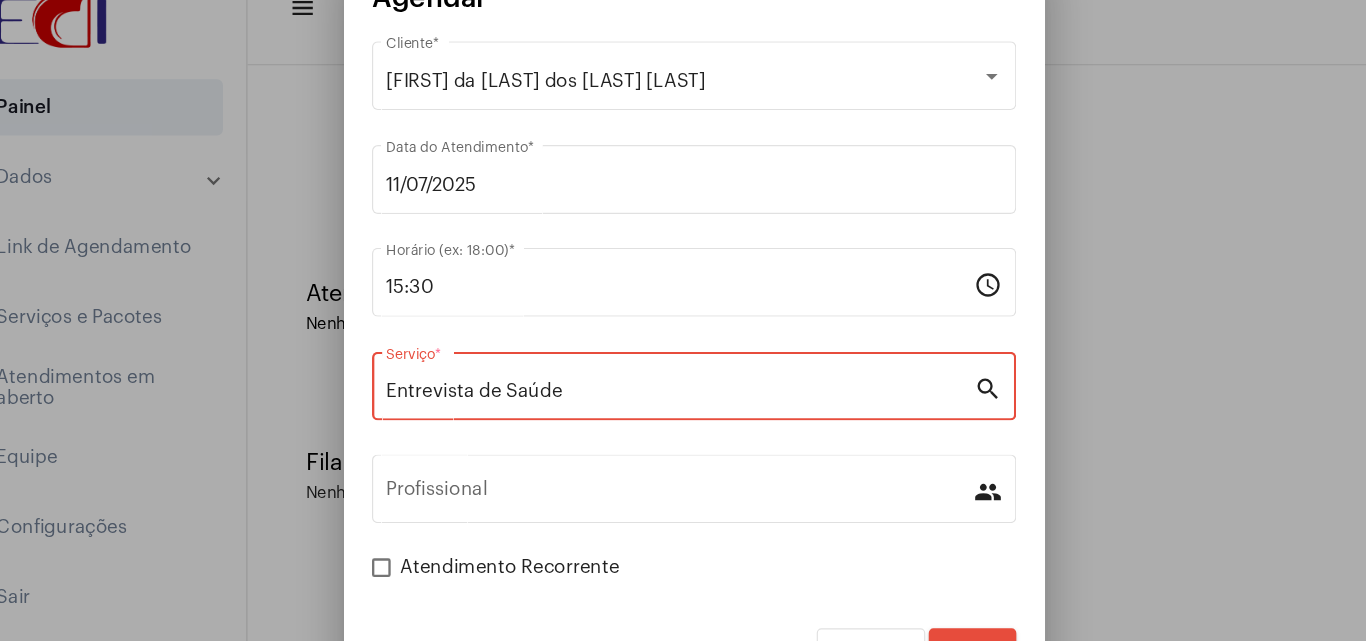 scroll, scrollTop: 1, scrollLeft: 0, axis: vertical 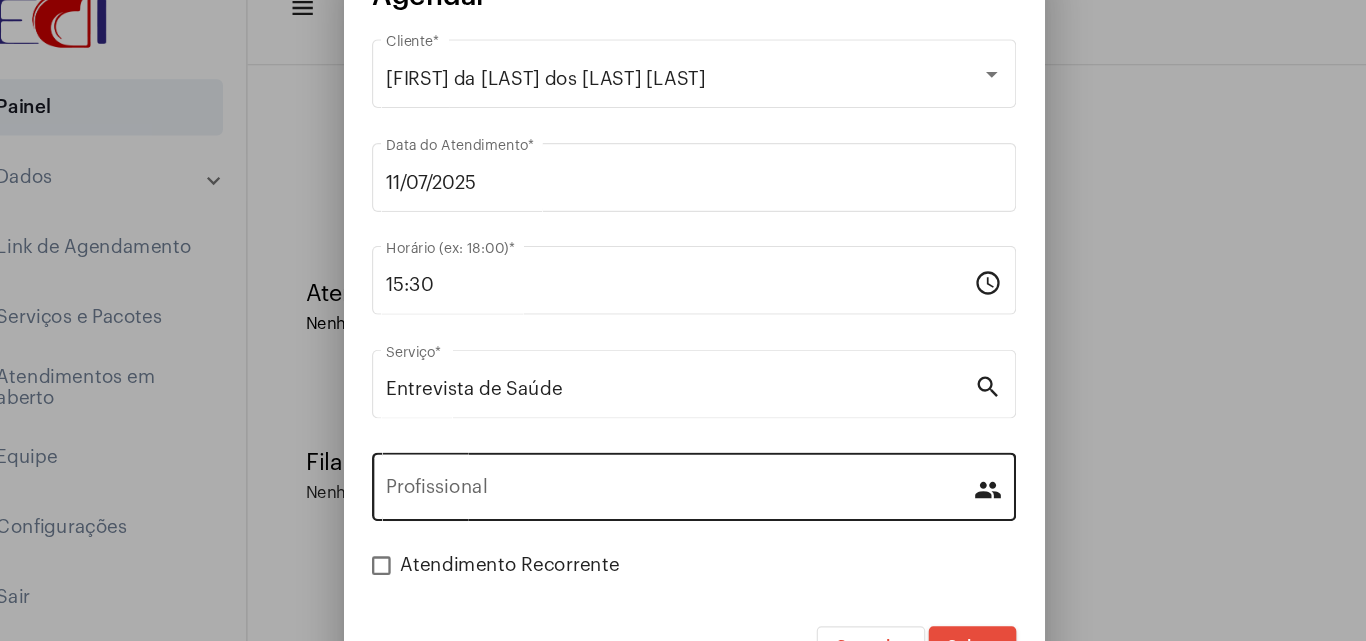 click on "Profissional" at bounding box center [671, 466] 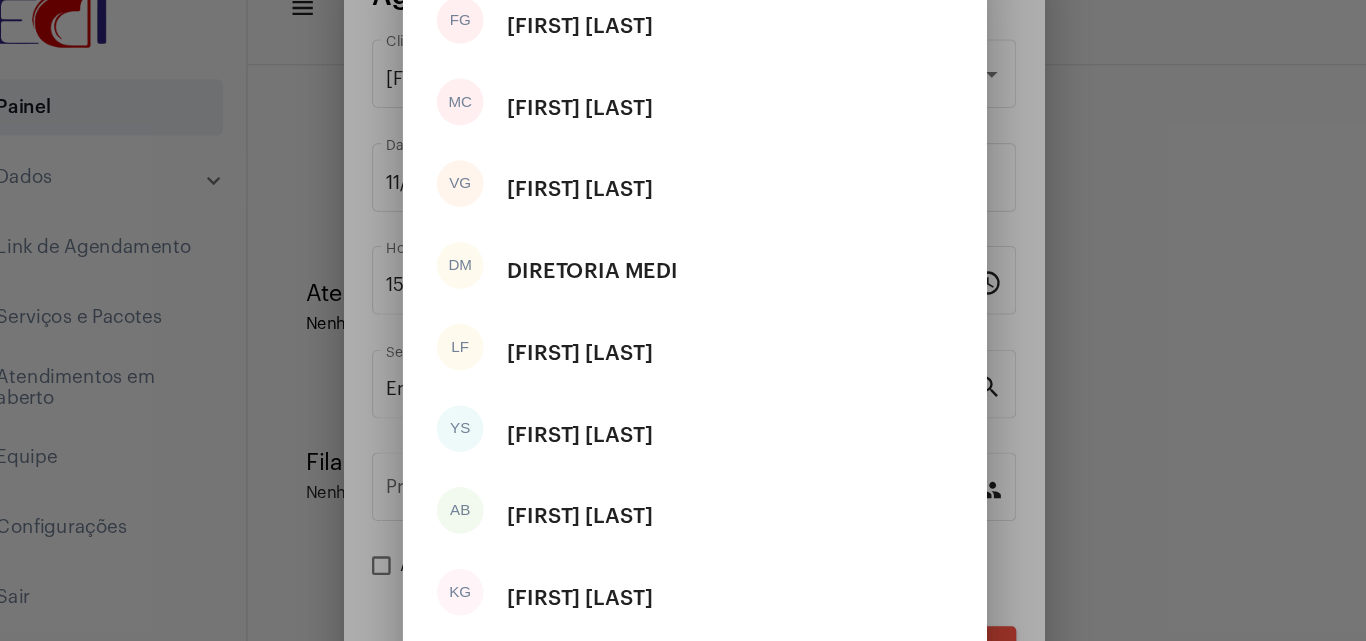 scroll, scrollTop: 417, scrollLeft: 0, axis: vertical 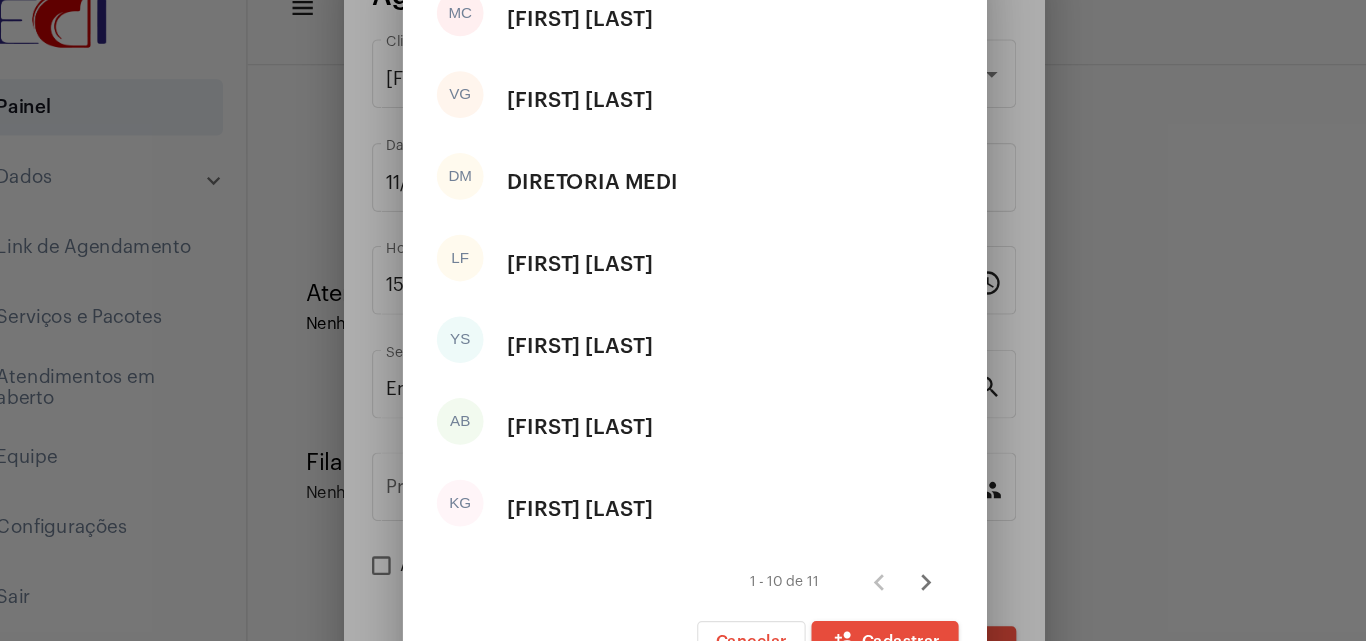 click on "1 - 10 de 11" at bounding box center [683, 543] 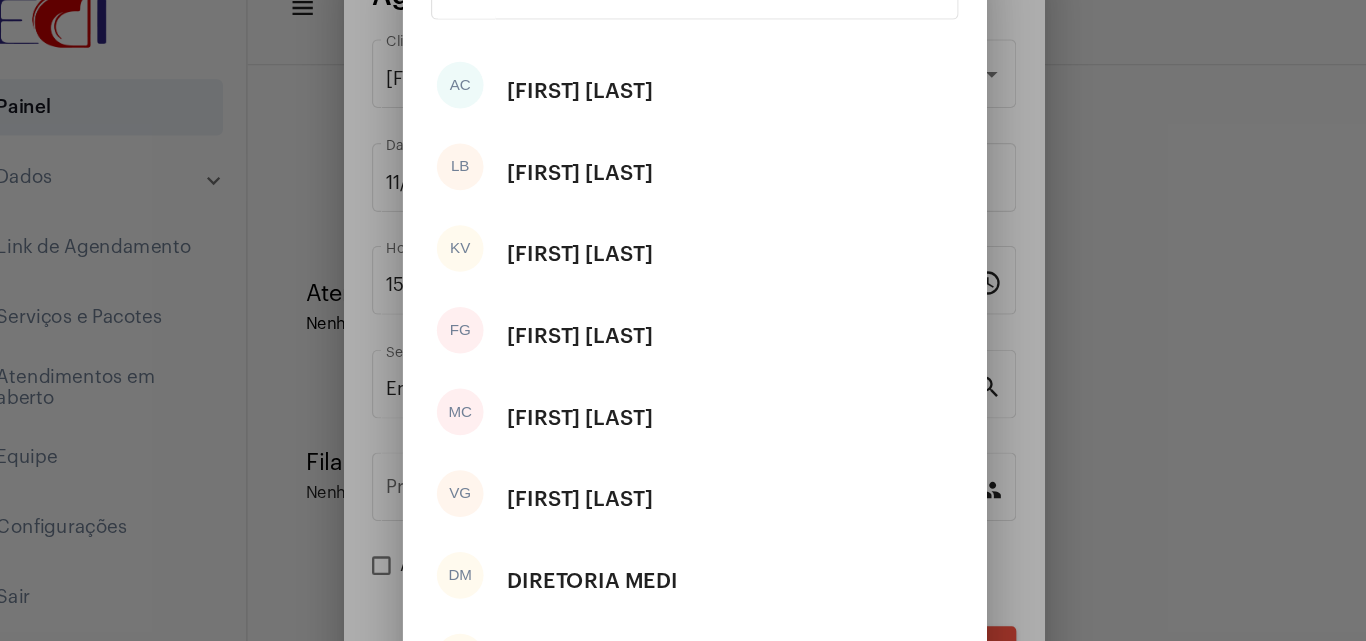 scroll, scrollTop: 417, scrollLeft: 0, axis: vertical 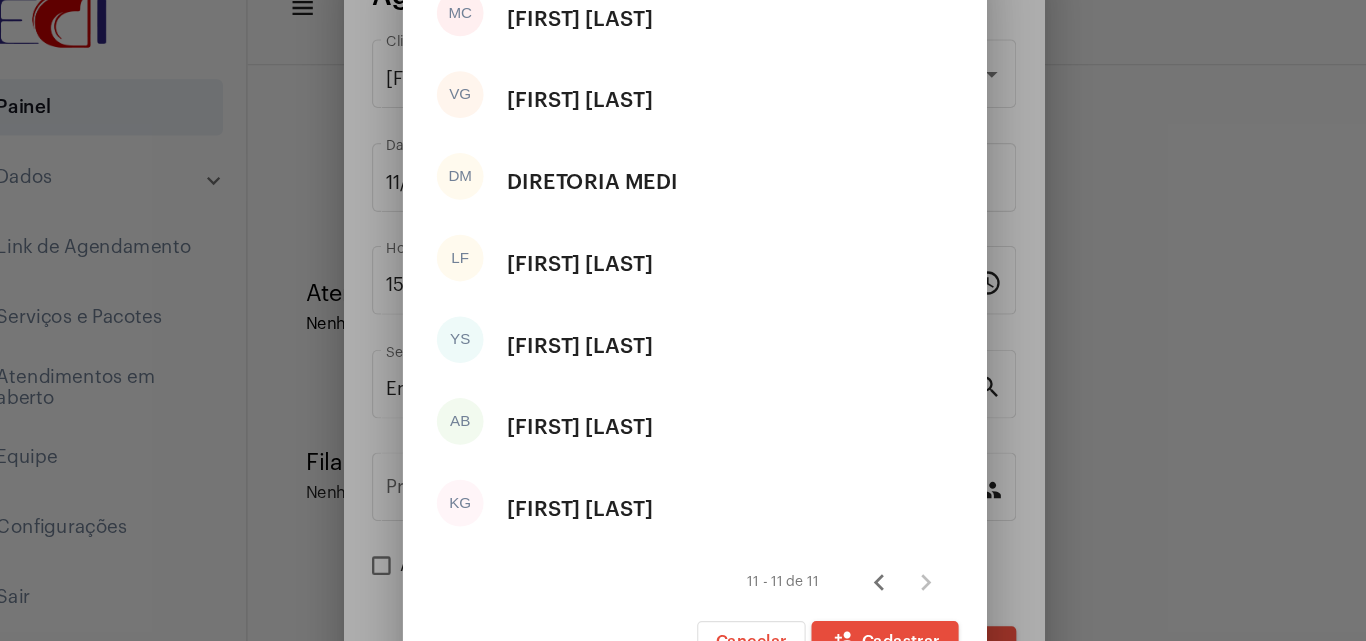 click 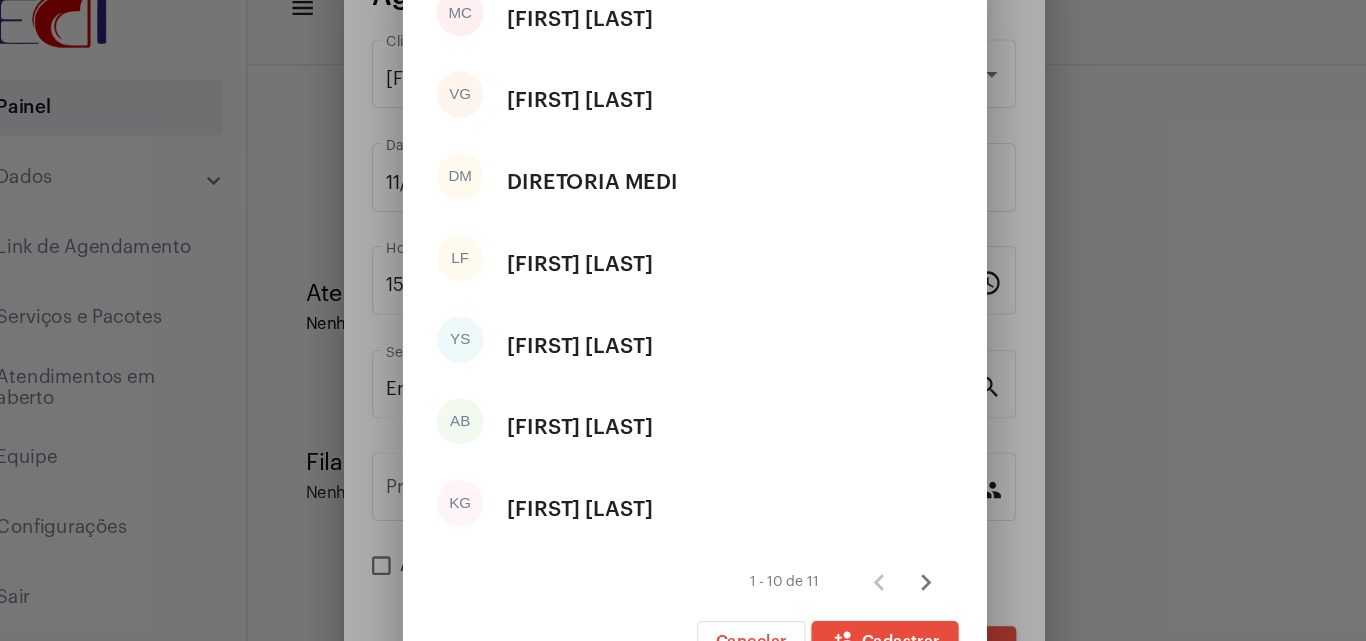 click 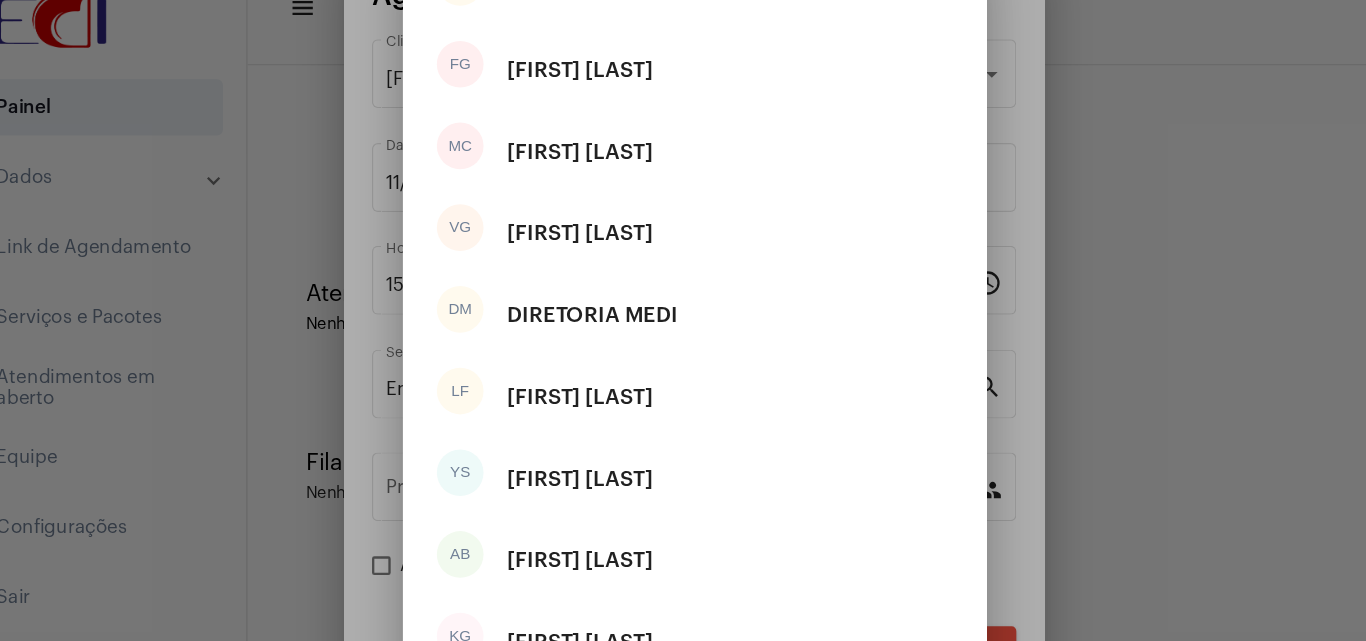 scroll, scrollTop: 417, scrollLeft: 0, axis: vertical 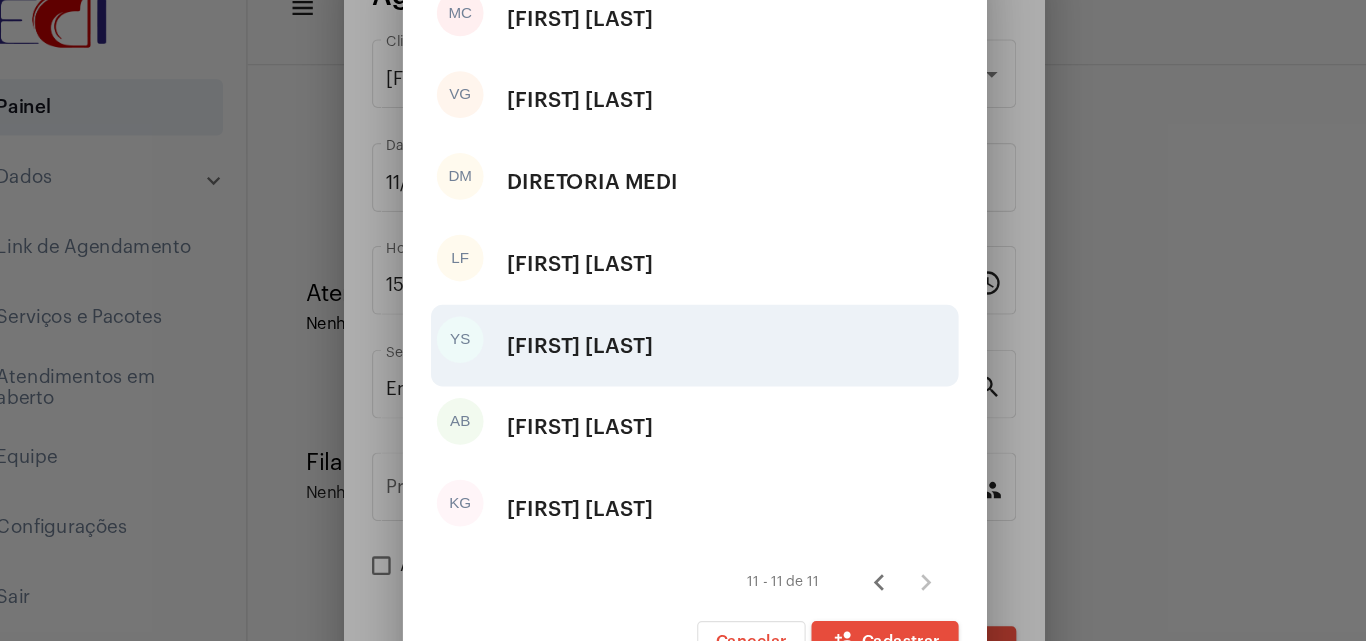 click on "YS  [FIRST] [LAST]" at bounding box center (683, 340) 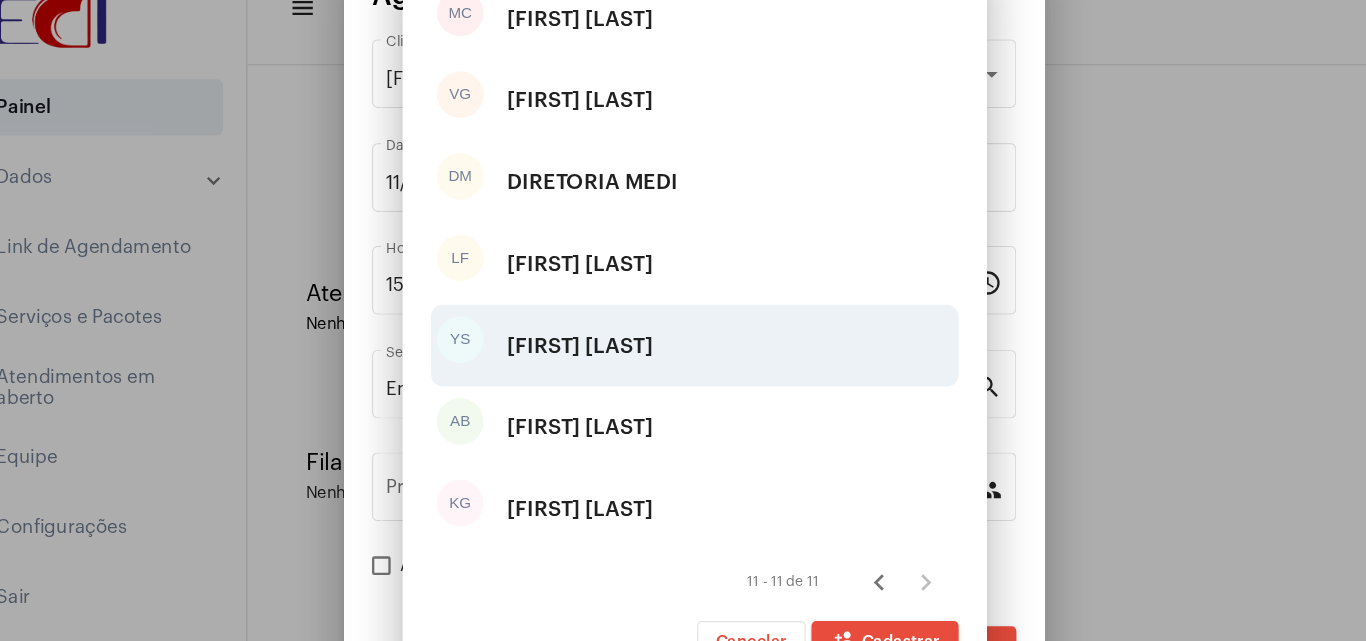 type on "[FIRST] [LAST]" 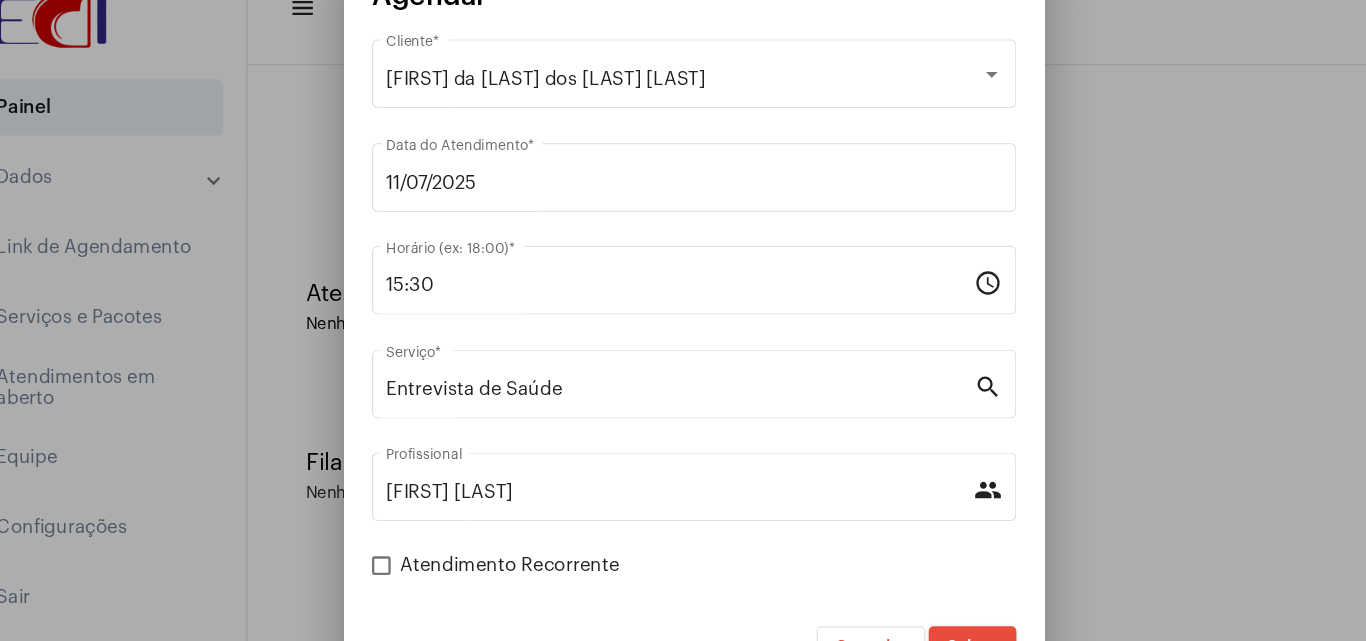 click on "Salvar" at bounding box center [921, 599] 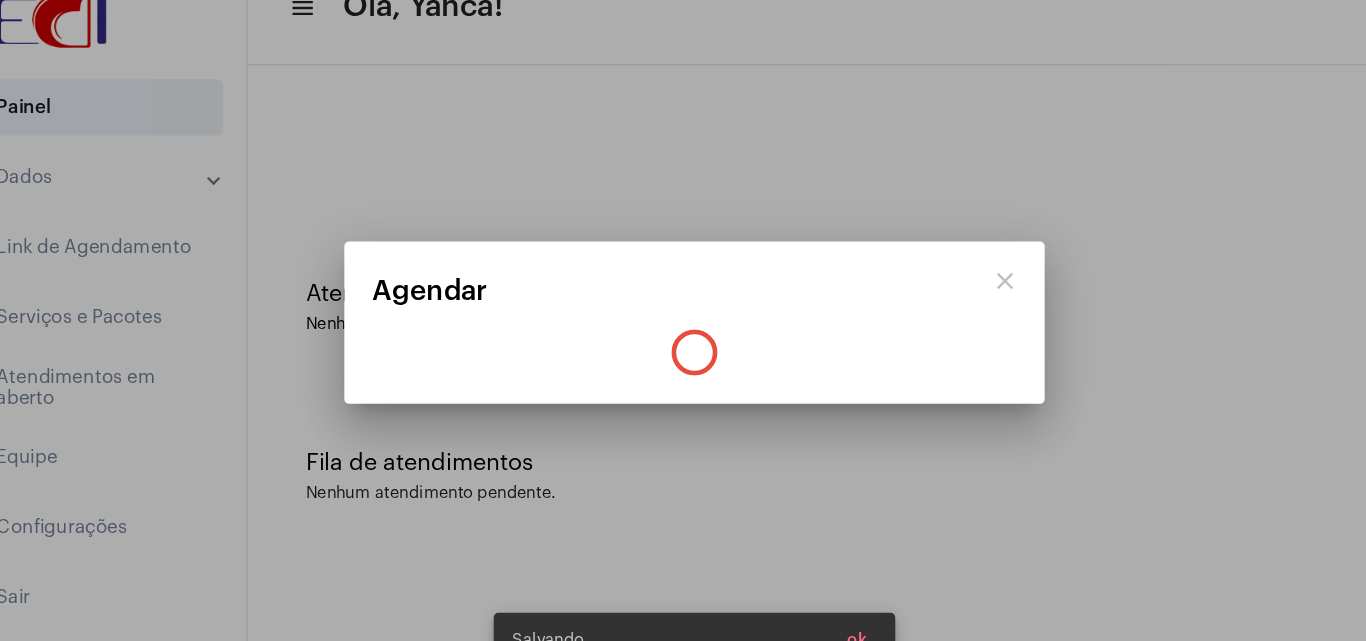 scroll, scrollTop: 0, scrollLeft: 0, axis: both 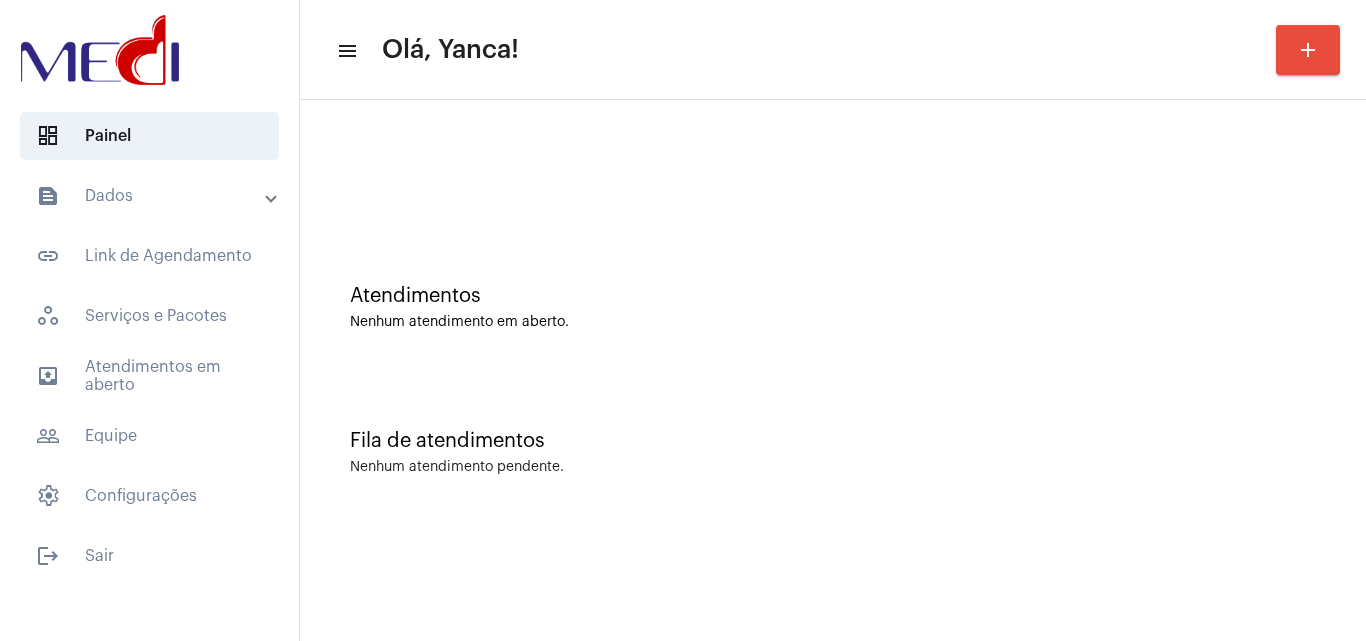 click on "text_snippet_outlined  Dados" at bounding box center [151, 196] 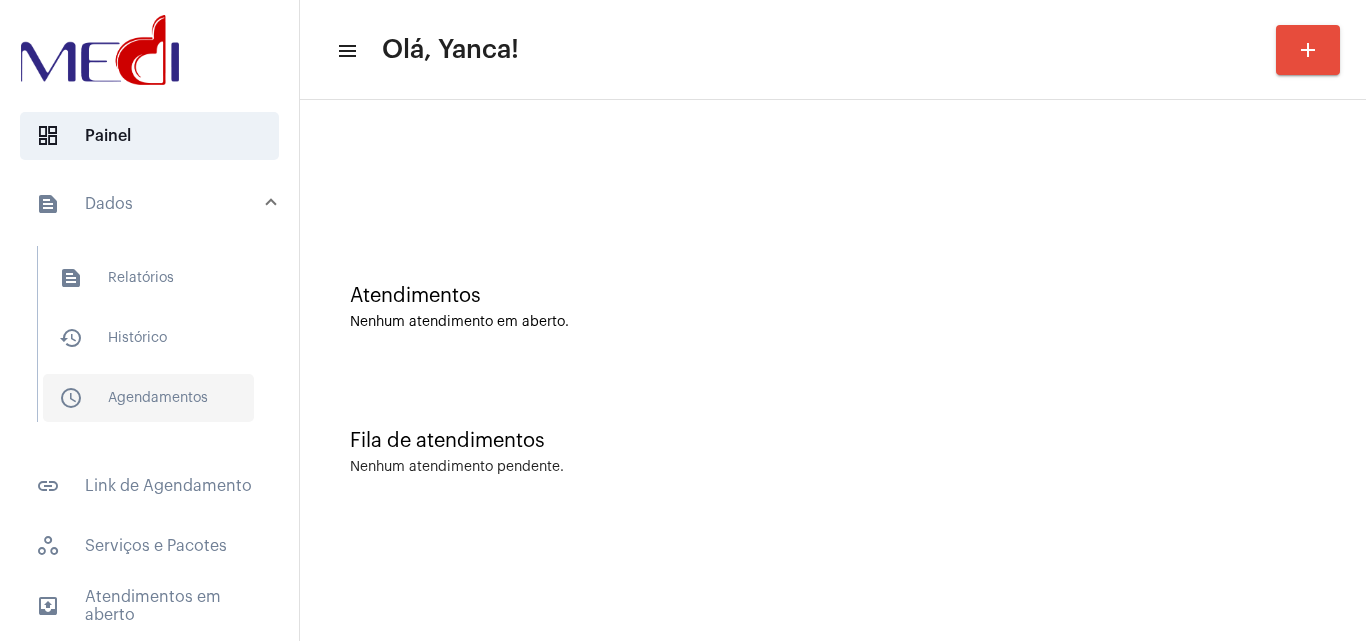 click on "schedule_outlined  Agendamentos" at bounding box center (148, 398) 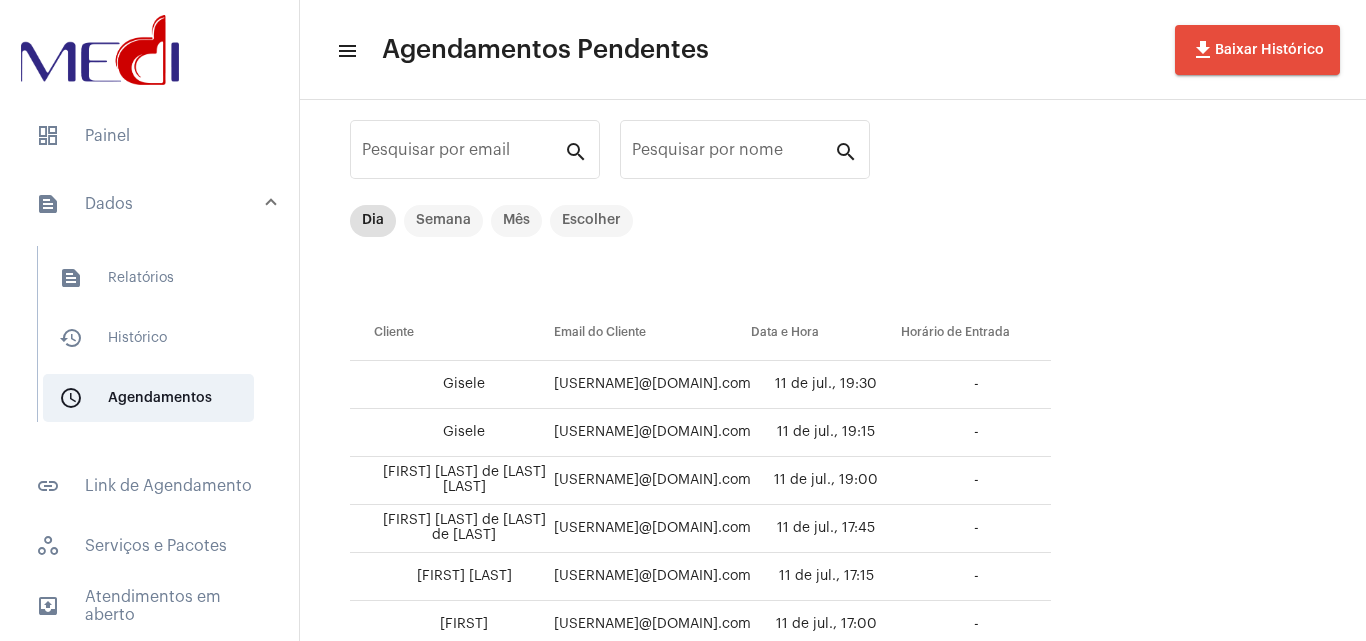 scroll, scrollTop: 0, scrollLeft: 0, axis: both 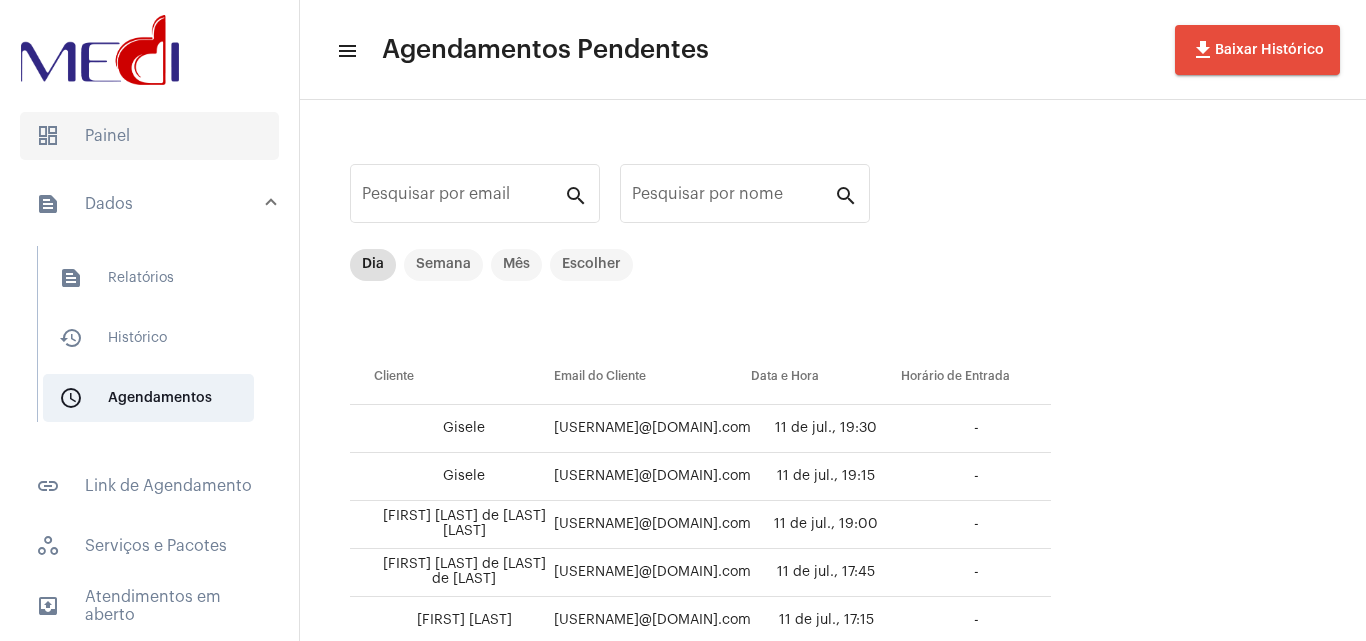 click on "dashboard   Painel" 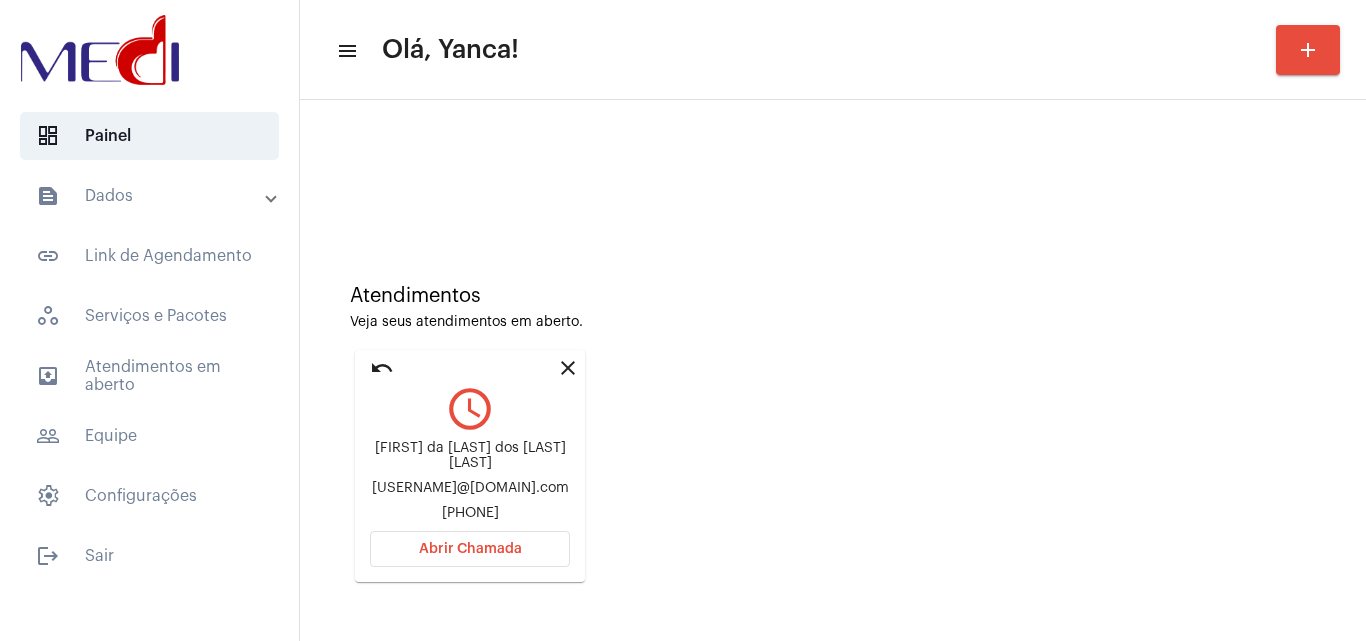 click on "Abrir Chamada" 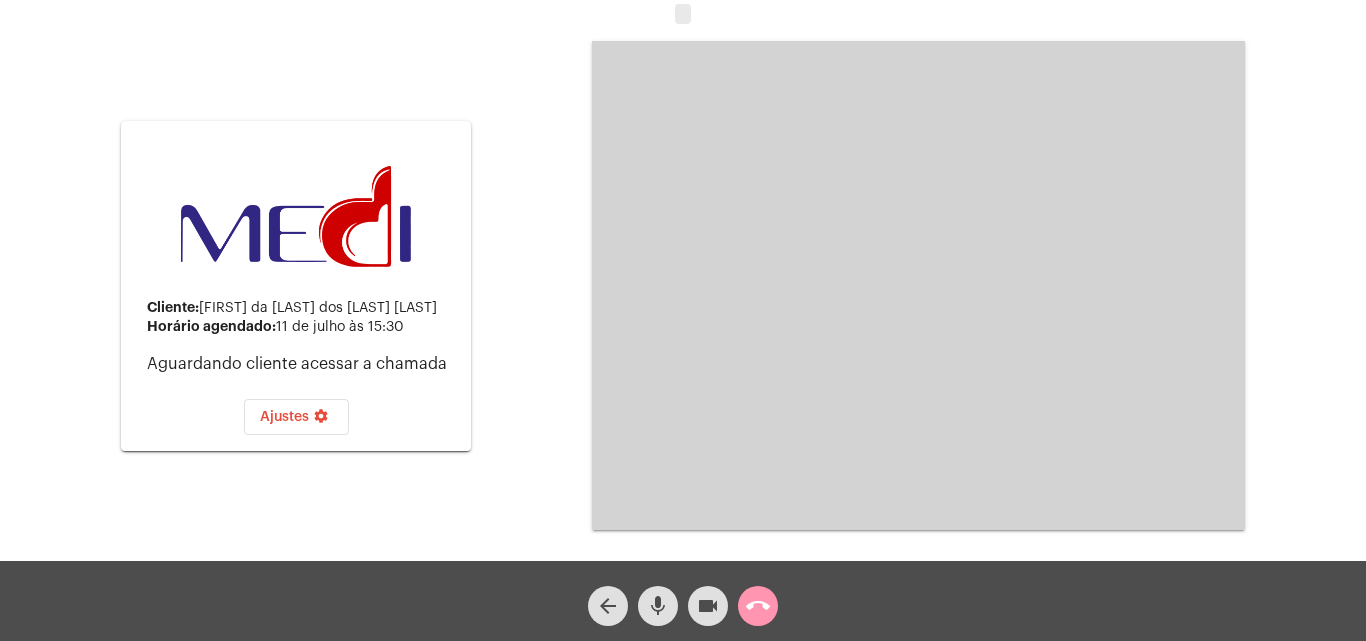 click on "call_end" 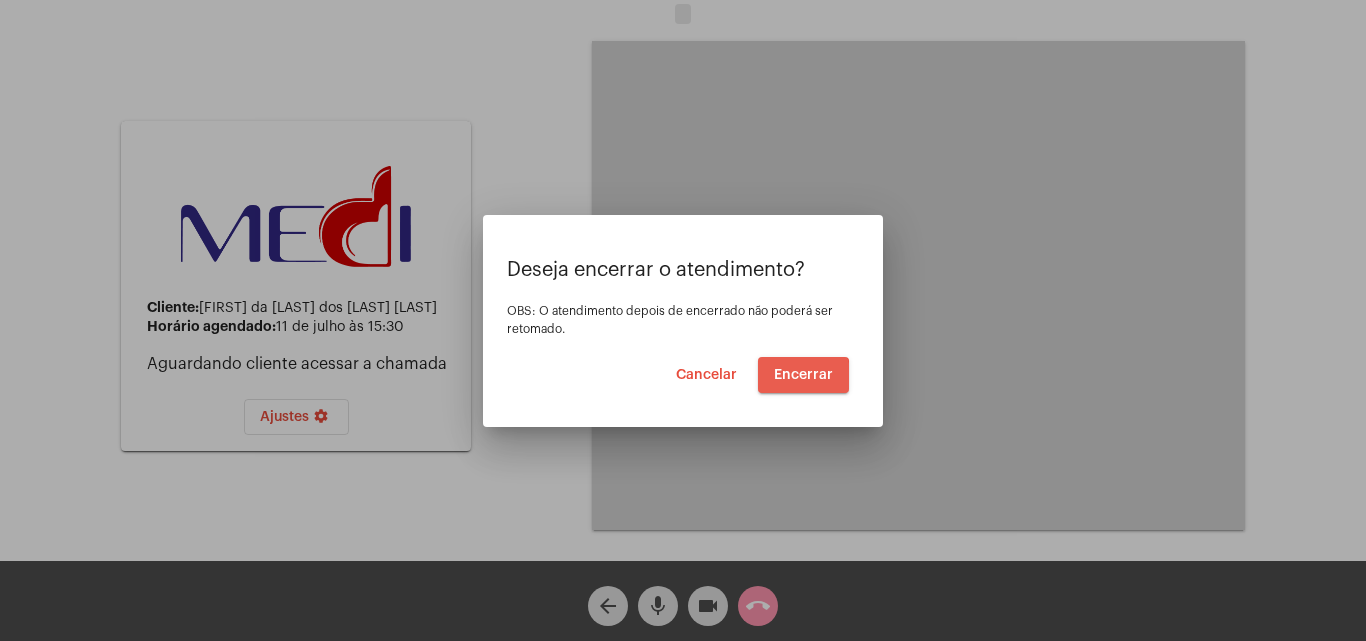 click on "Encerrar" at bounding box center [803, 375] 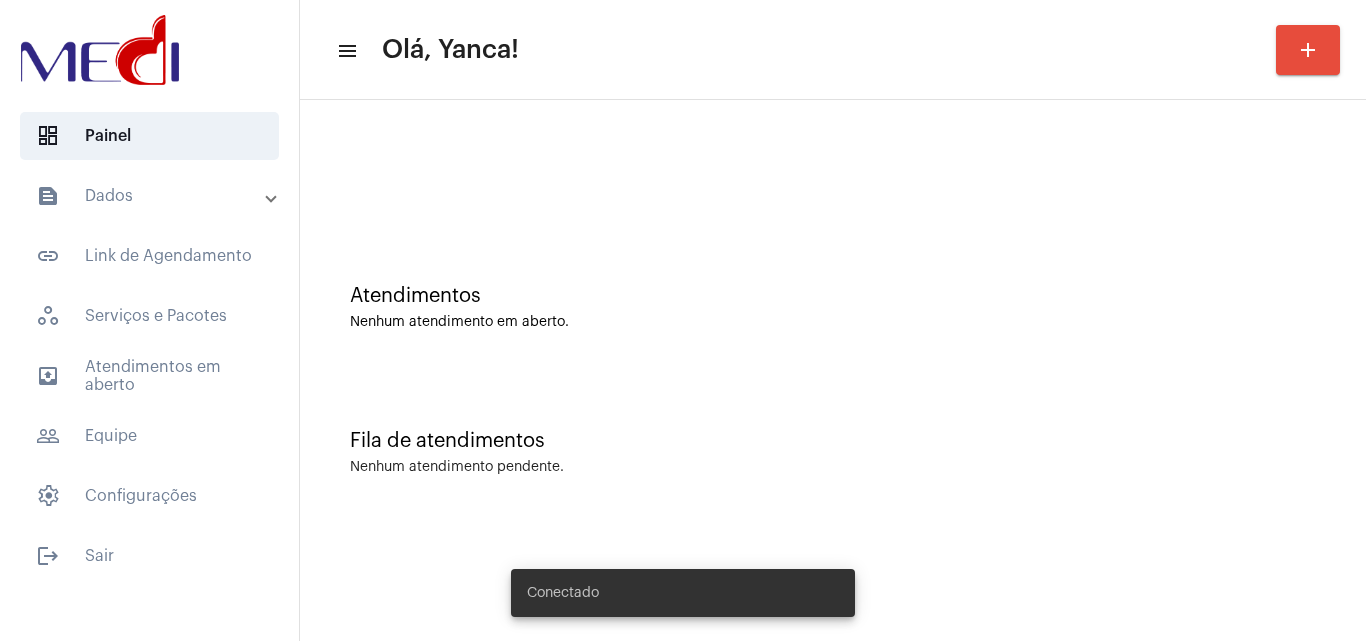 scroll, scrollTop: 0, scrollLeft: 0, axis: both 